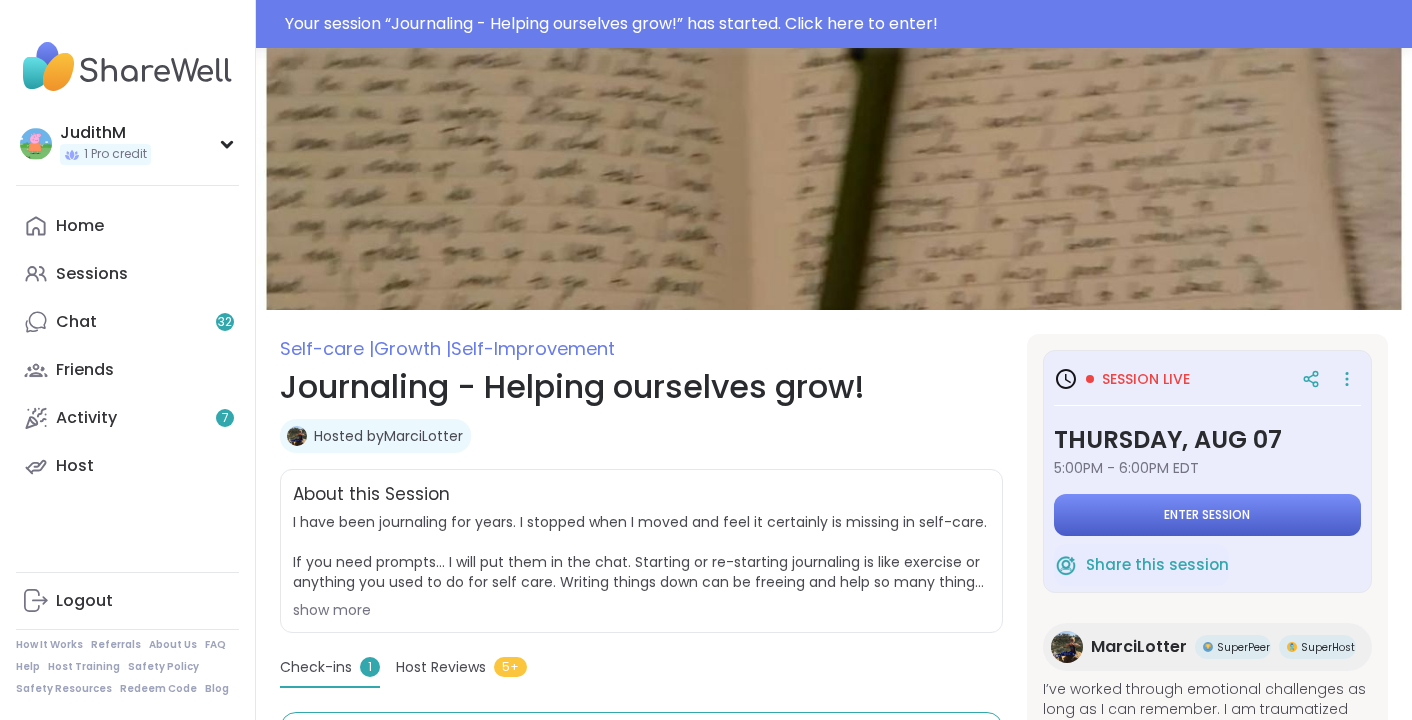 scroll, scrollTop: 0, scrollLeft: 0, axis: both 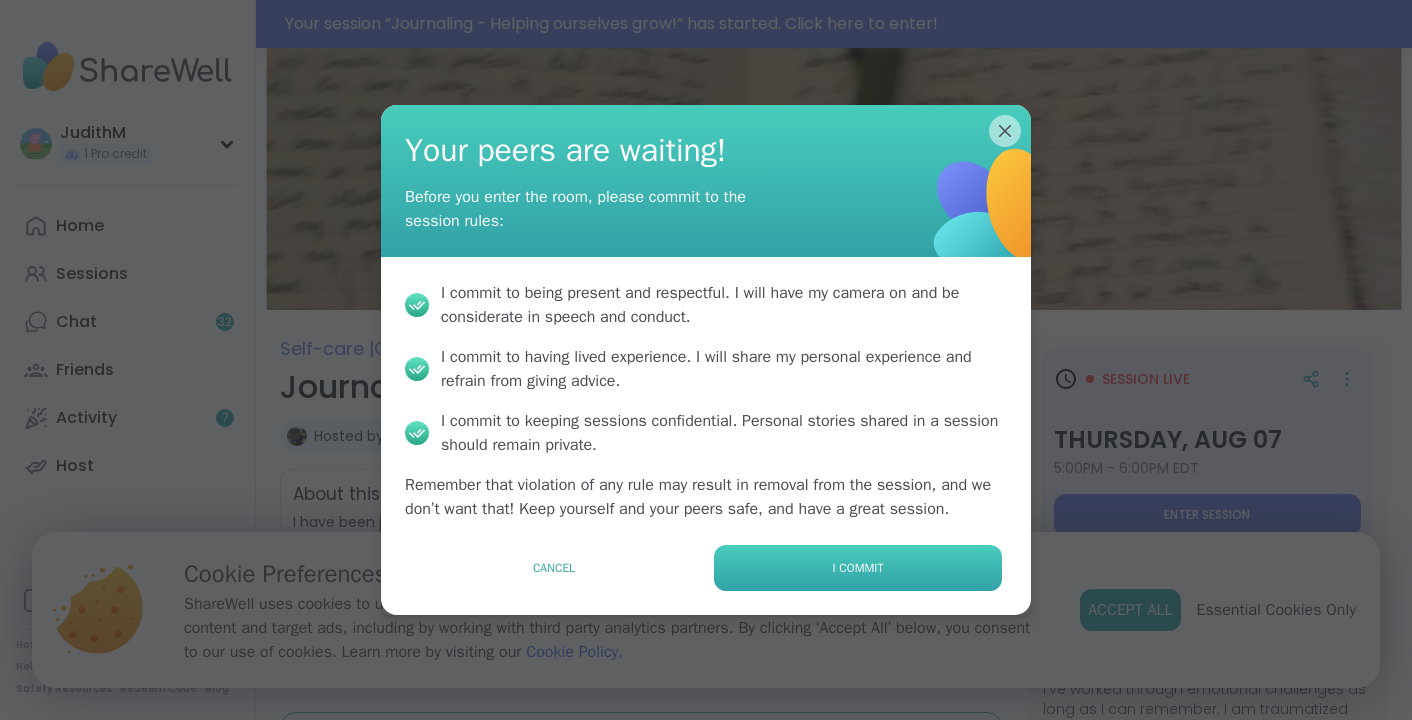 click on "I commit" at bounding box center (858, 568) 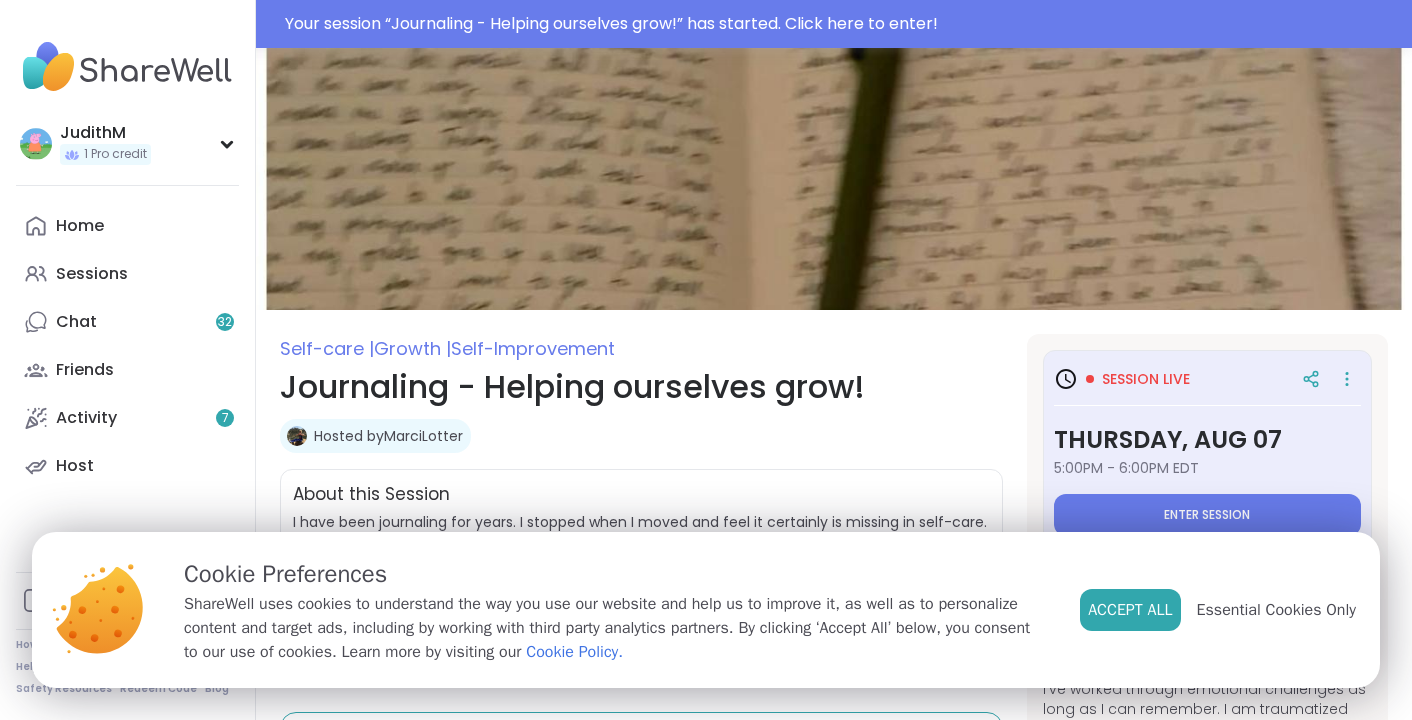 type on "*" 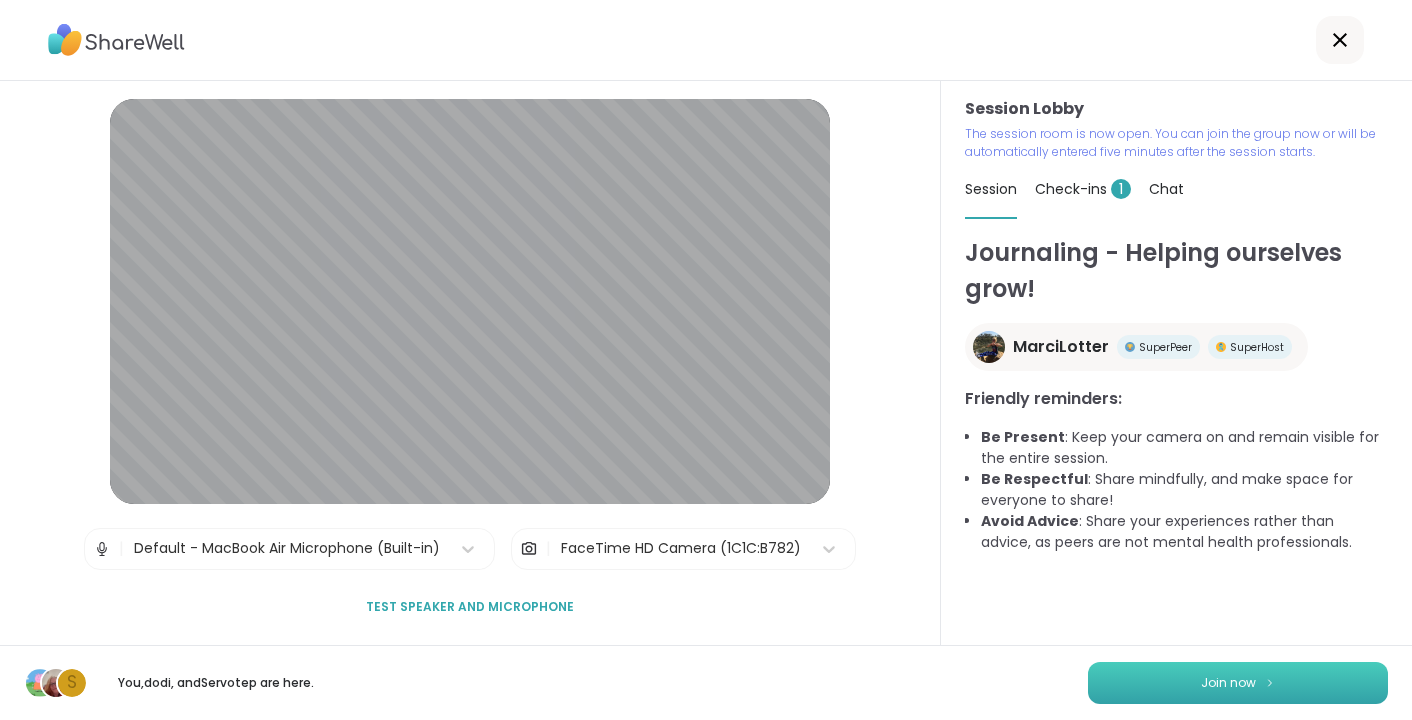 click on "Join now" at bounding box center [1238, 683] 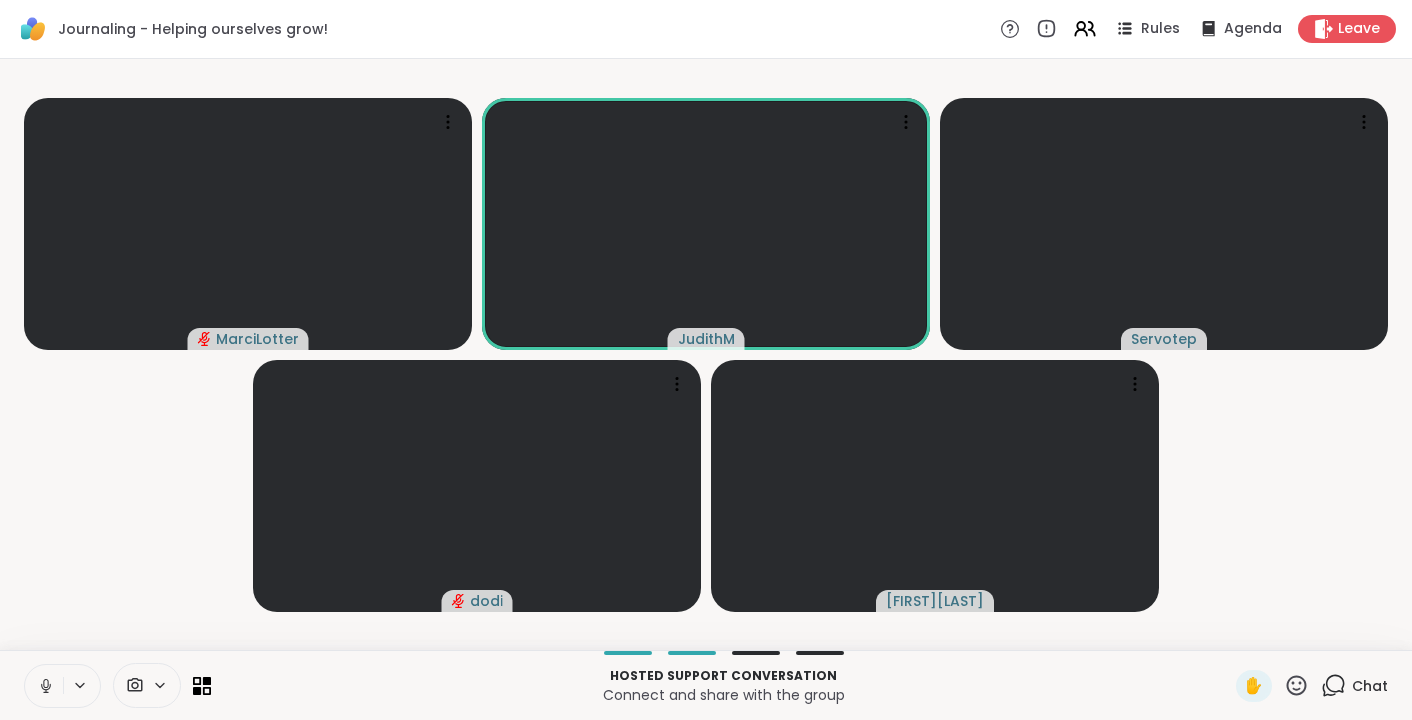 click 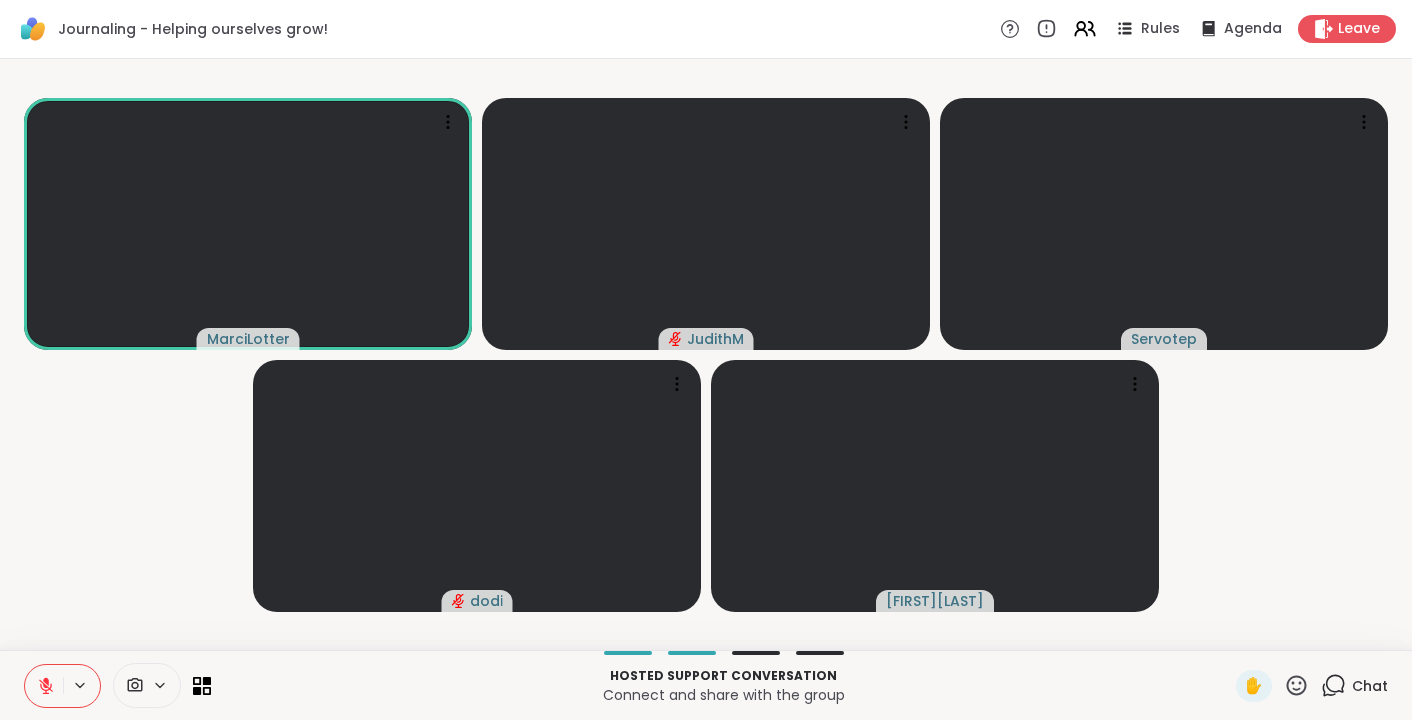 click 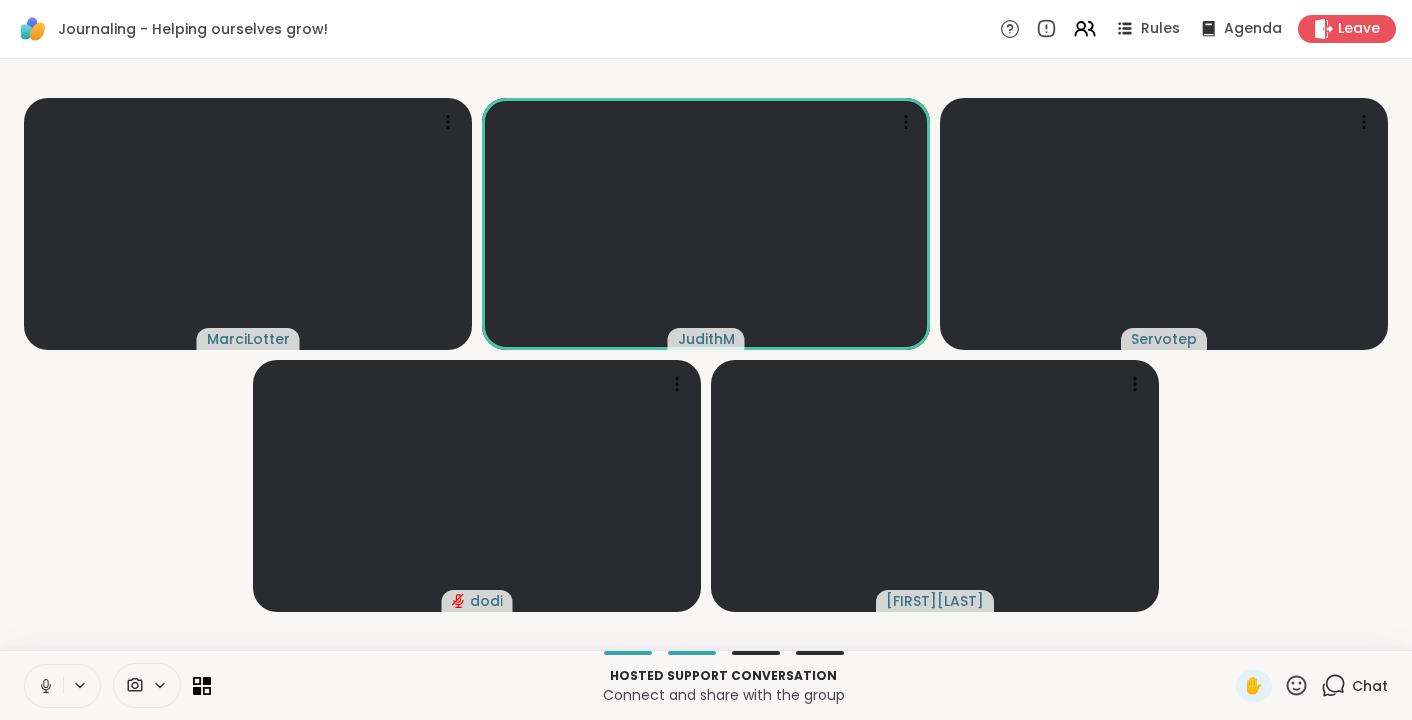 click 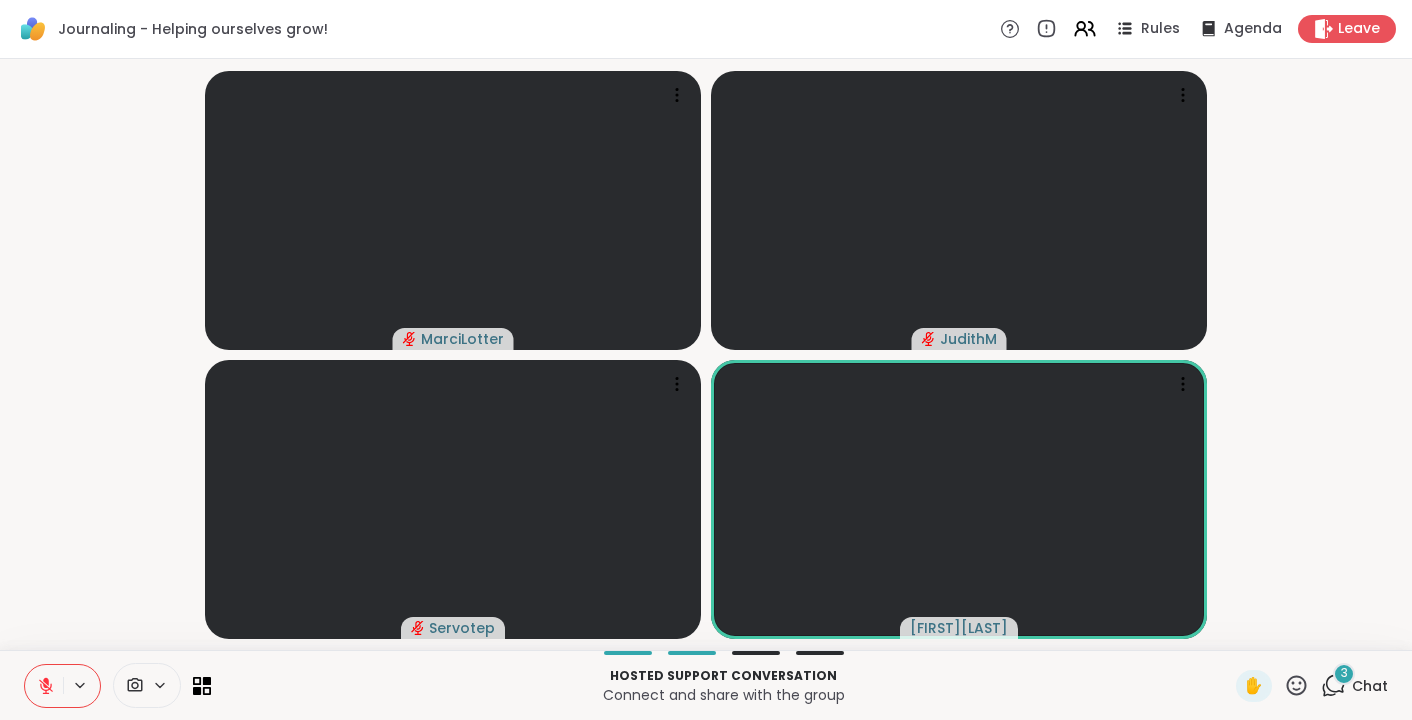 click on "3 Chat" at bounding box center (1354, 686) 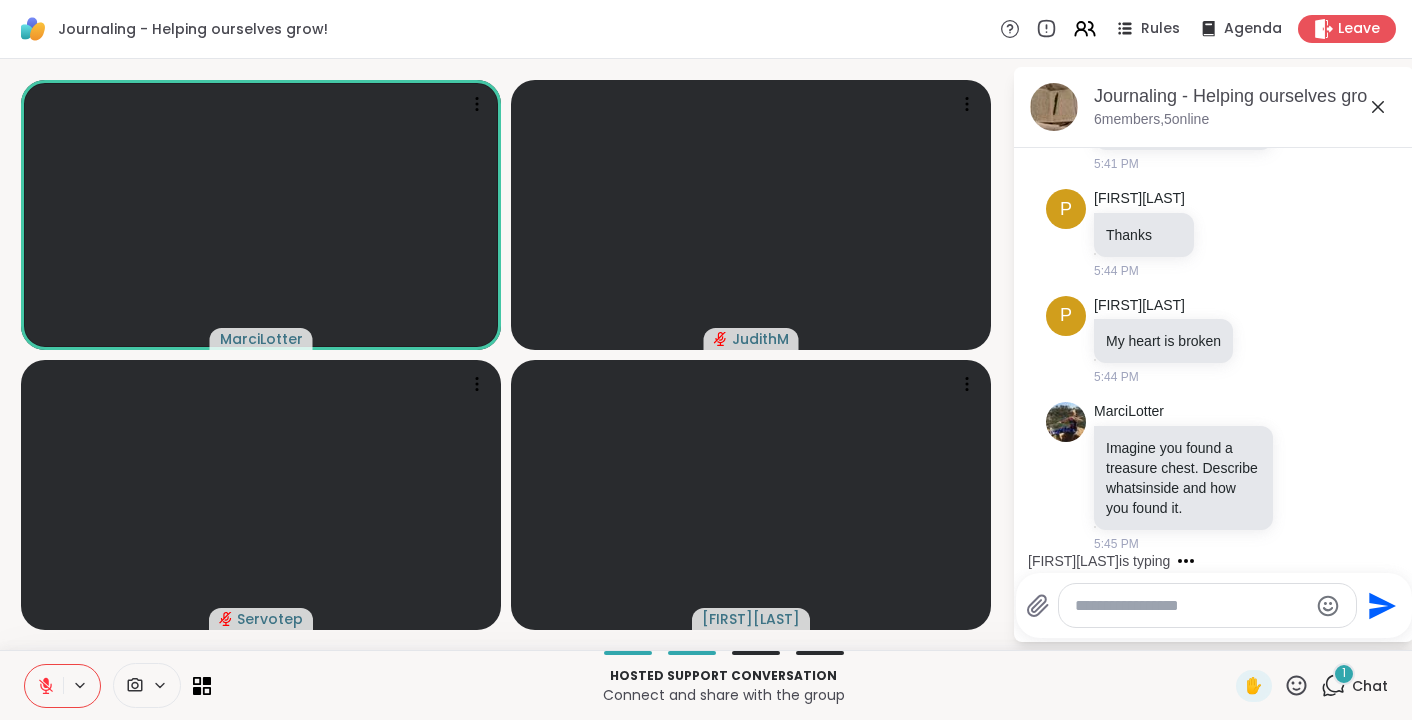 scroll, scrollTop: 991, scrollLeft: 0, axis: vertical 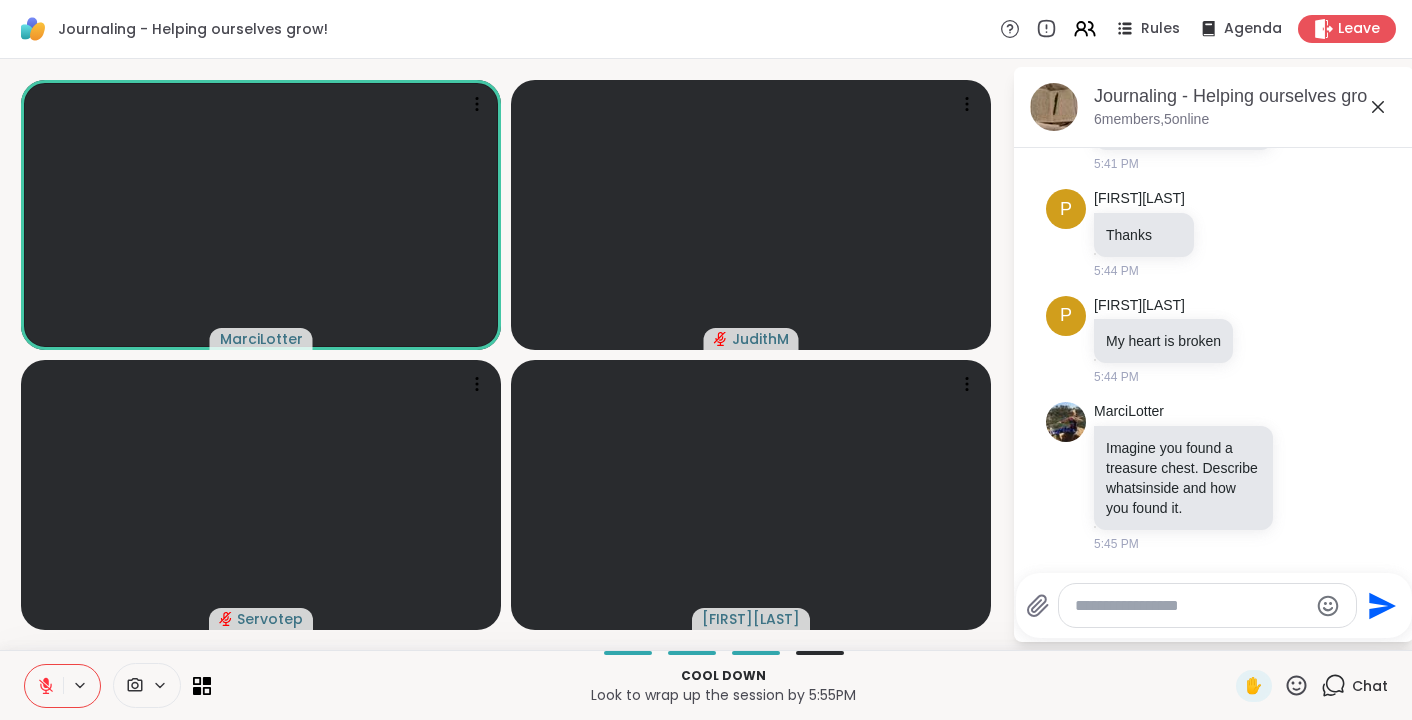 click at bounding box center (44, 686) 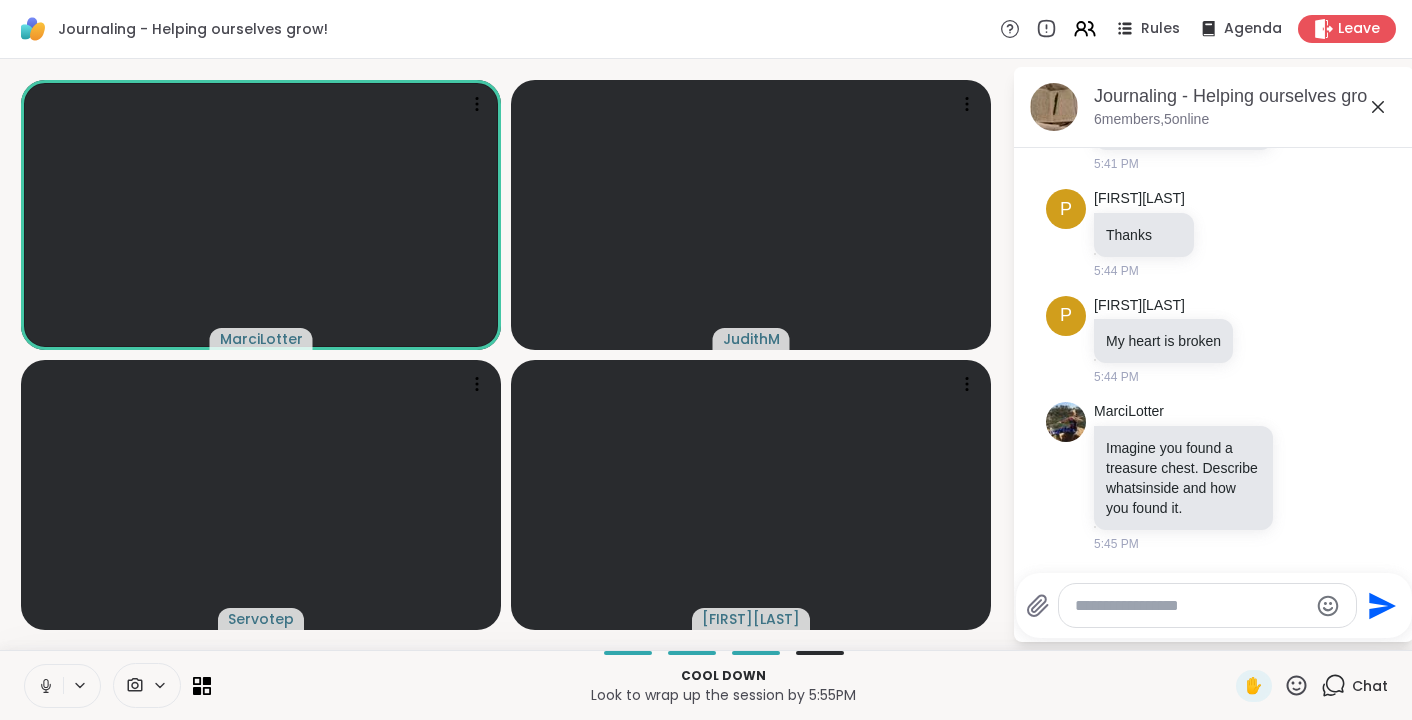 click 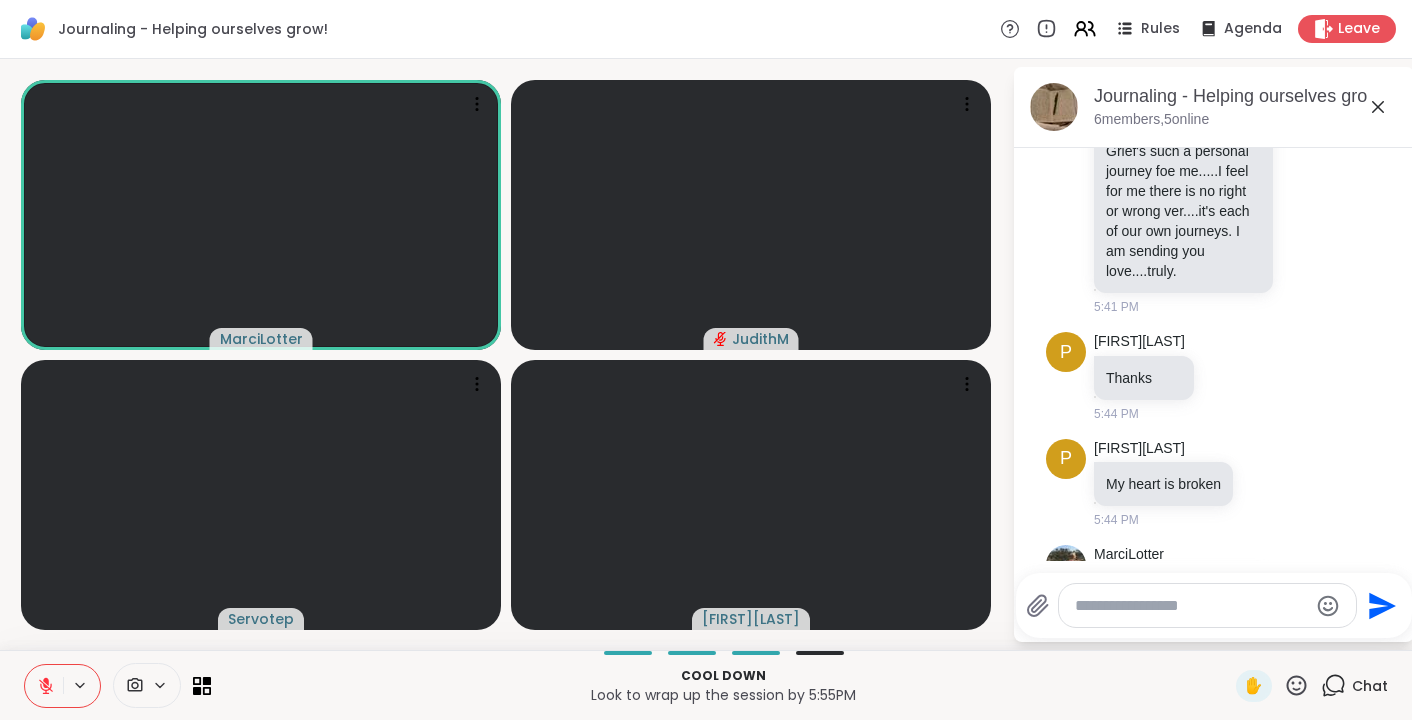 scroll, scrollTop: 991, scrollLeft: 0, axis: vertical 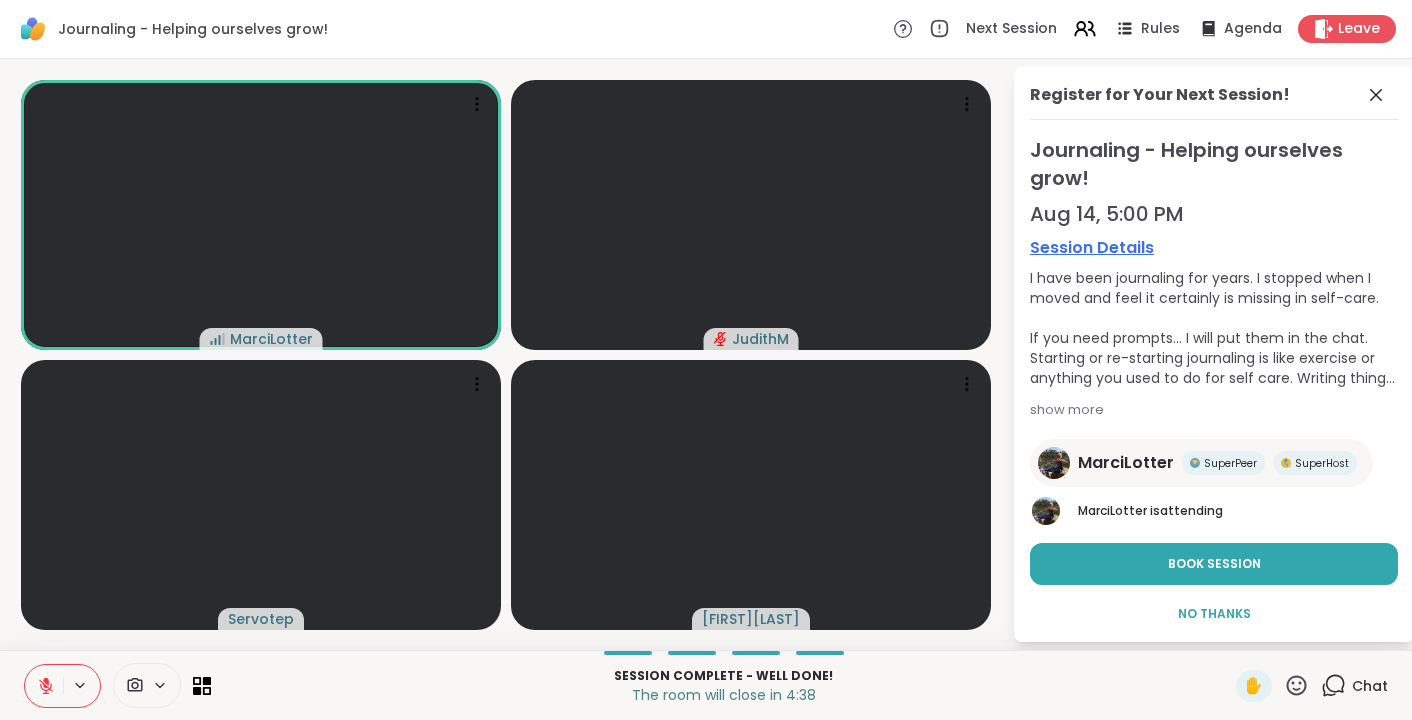 click 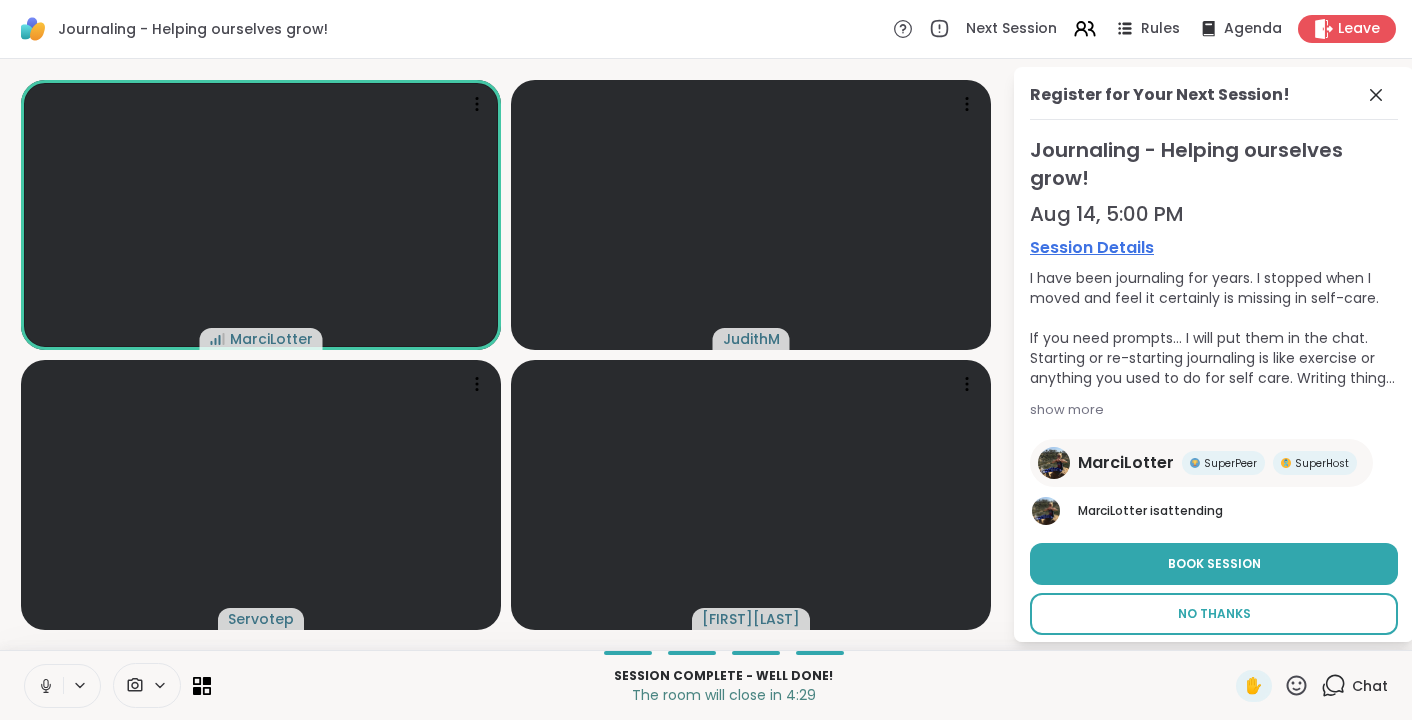 click on "No Thanks" at bounding box center [1214, 614] 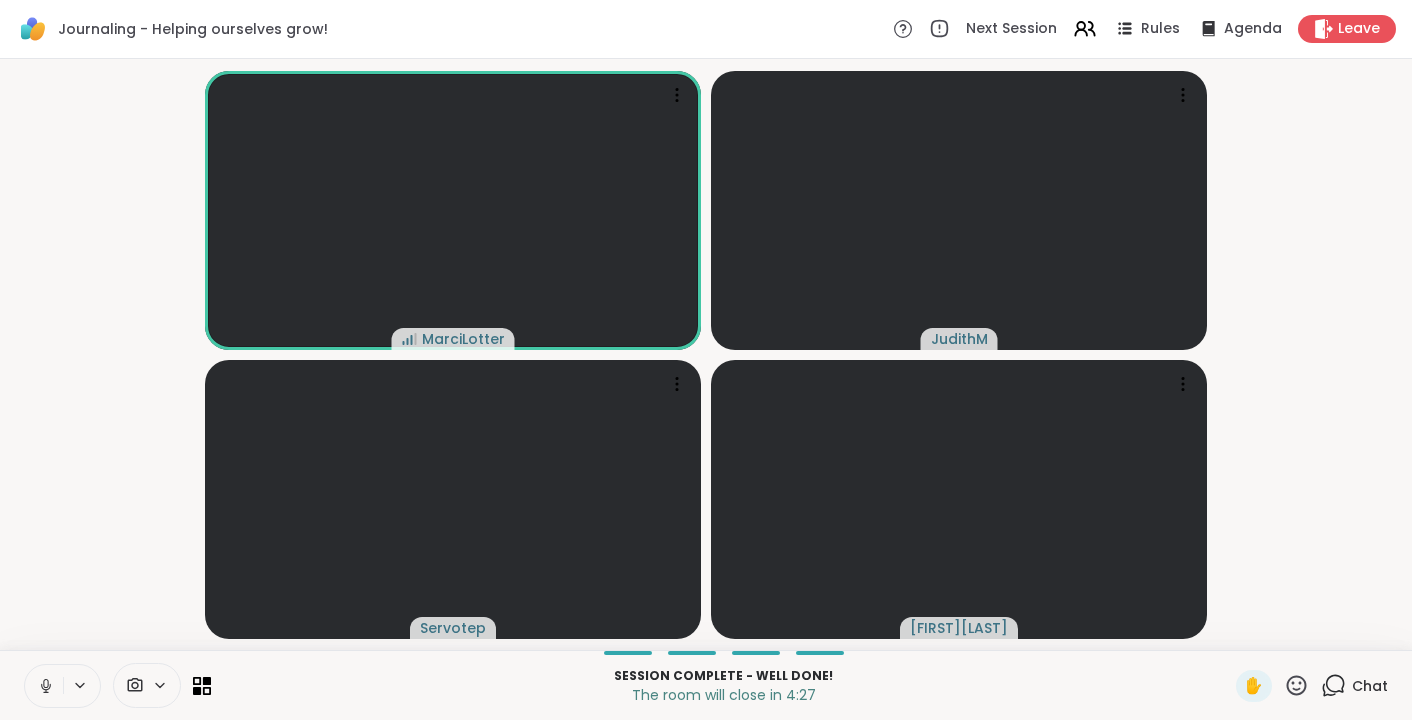 click 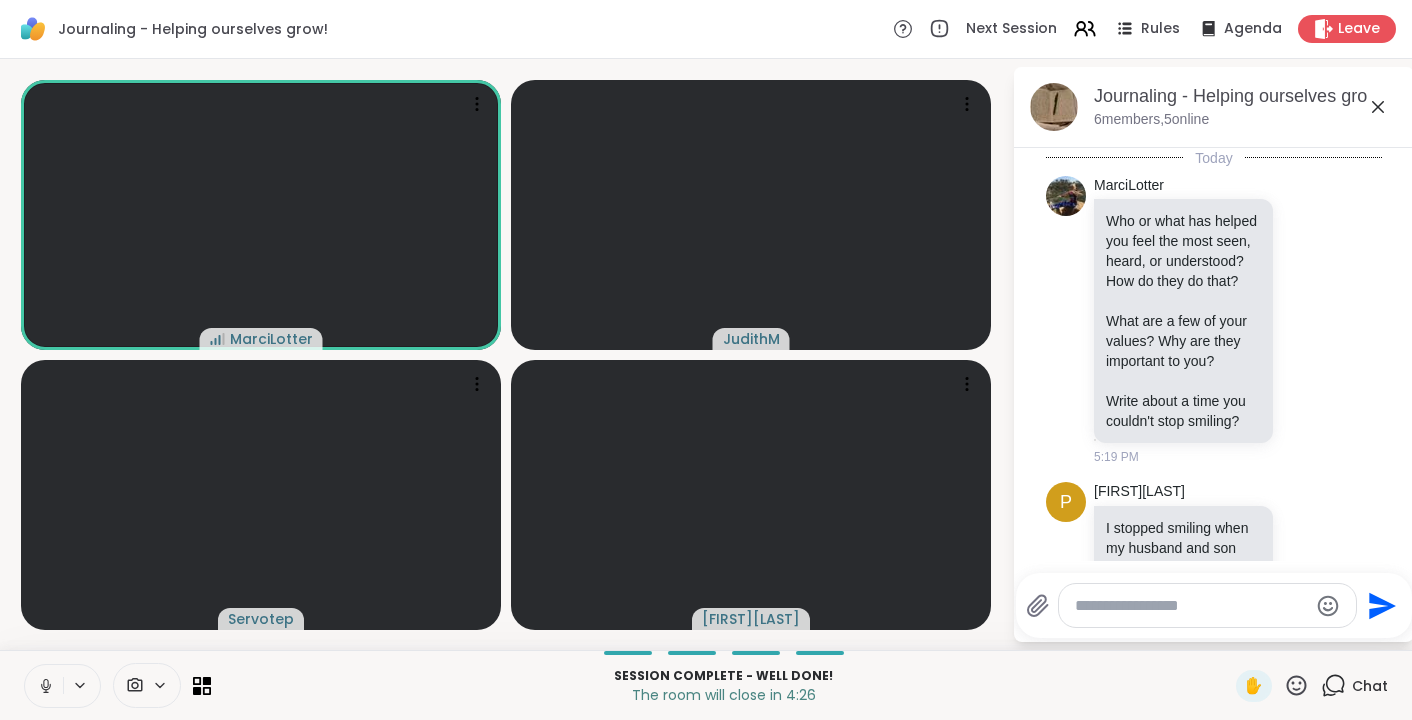 scroll, scrollTop: 991, scrollLeft: 0, axis: vertical 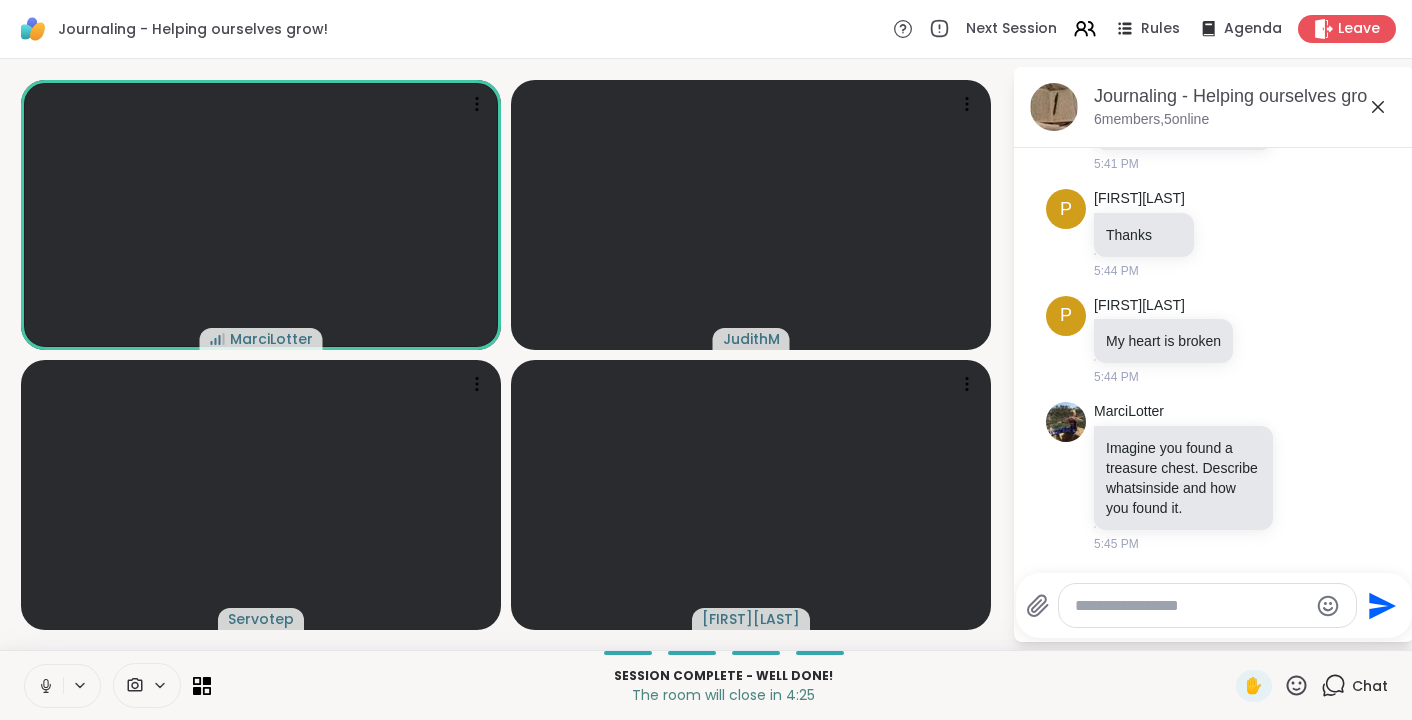 click at bounding box center [1191, 606] 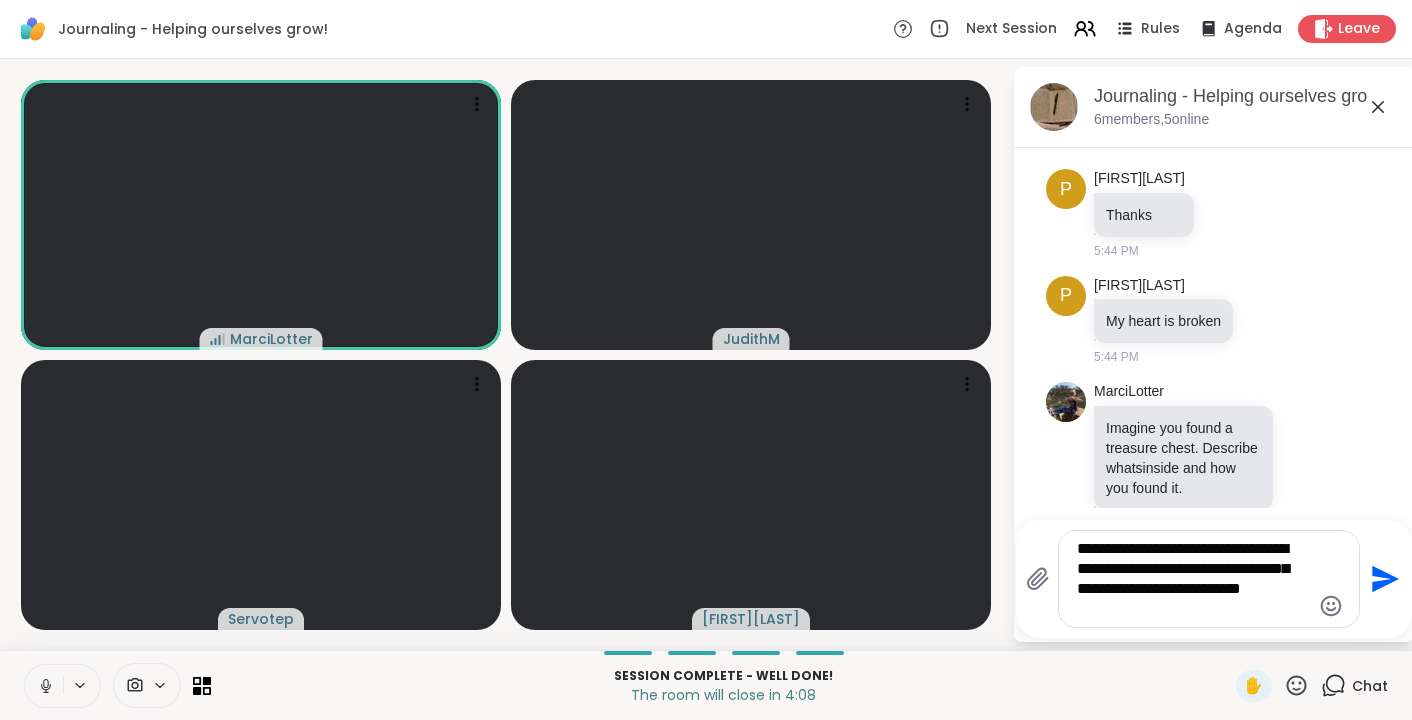 type on "**********" 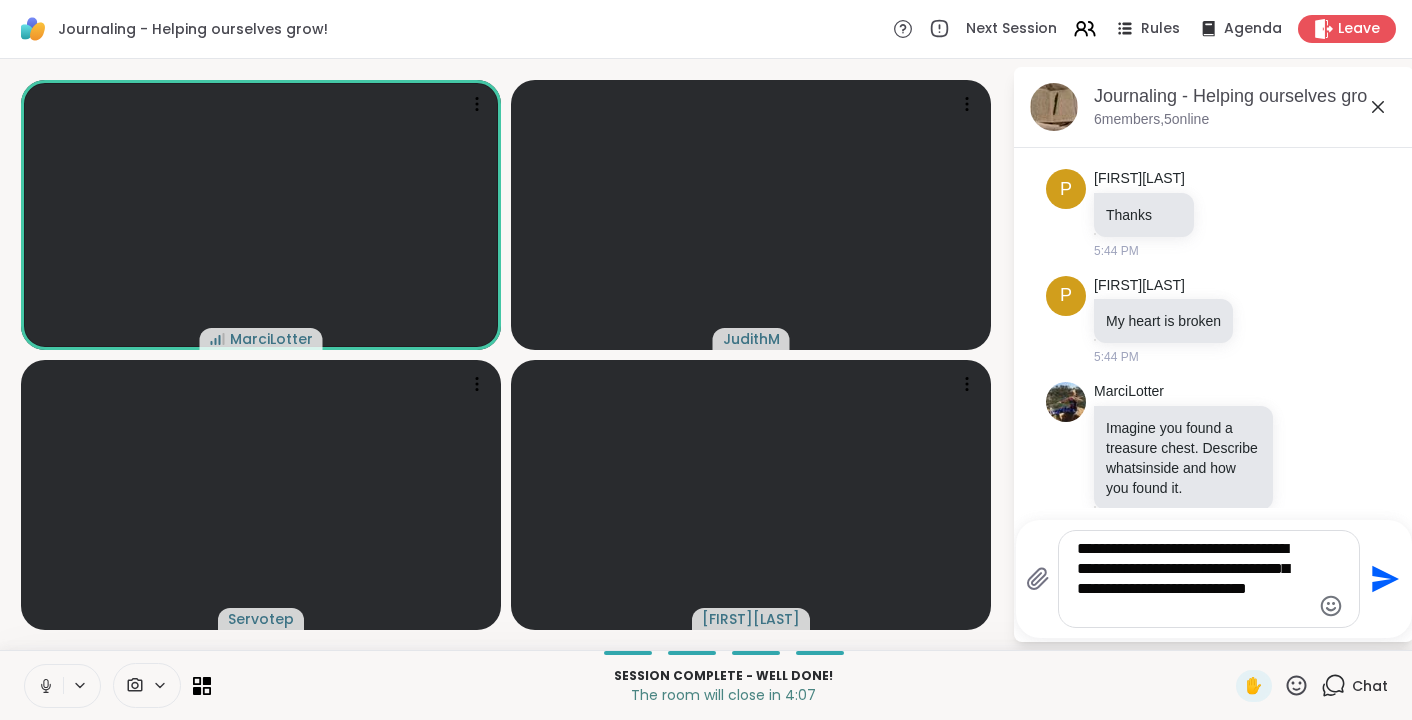 type 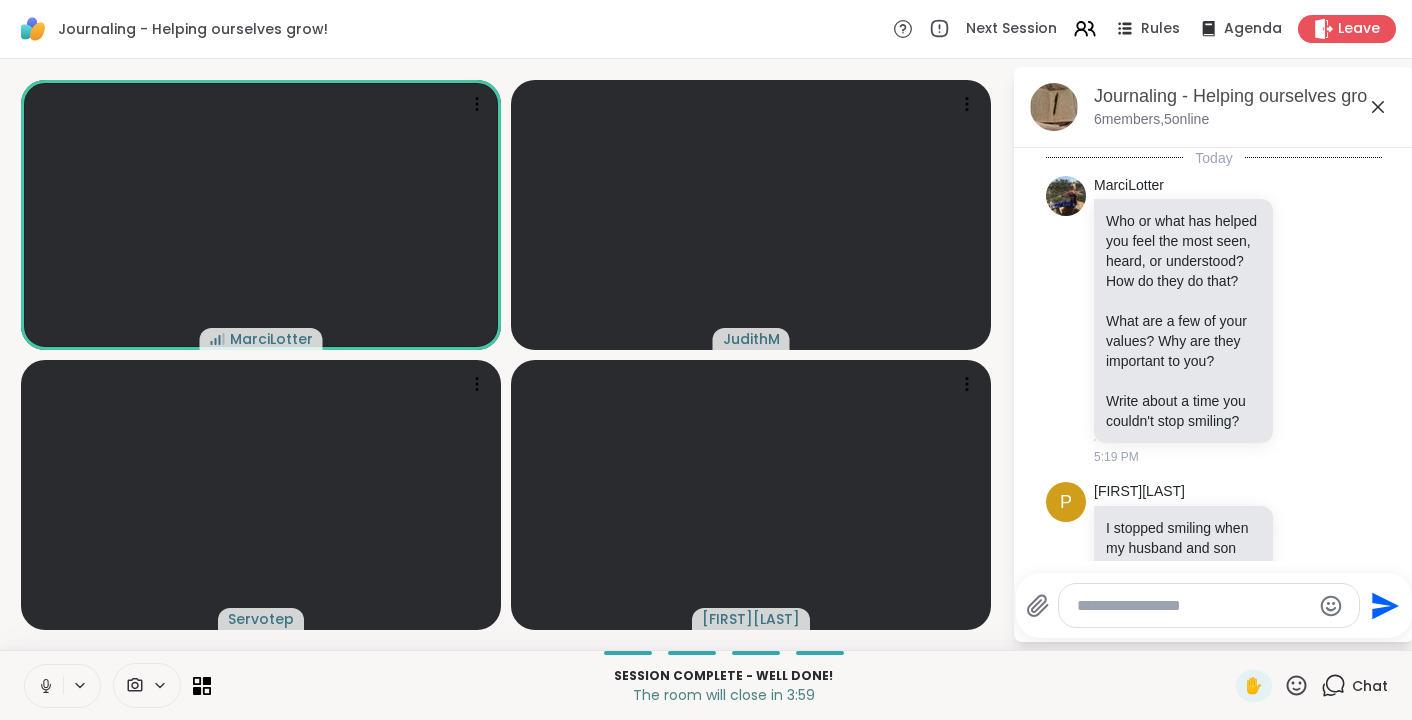 scroll, scrollTop: 1177, scrollLeft: 0, axis: vertical 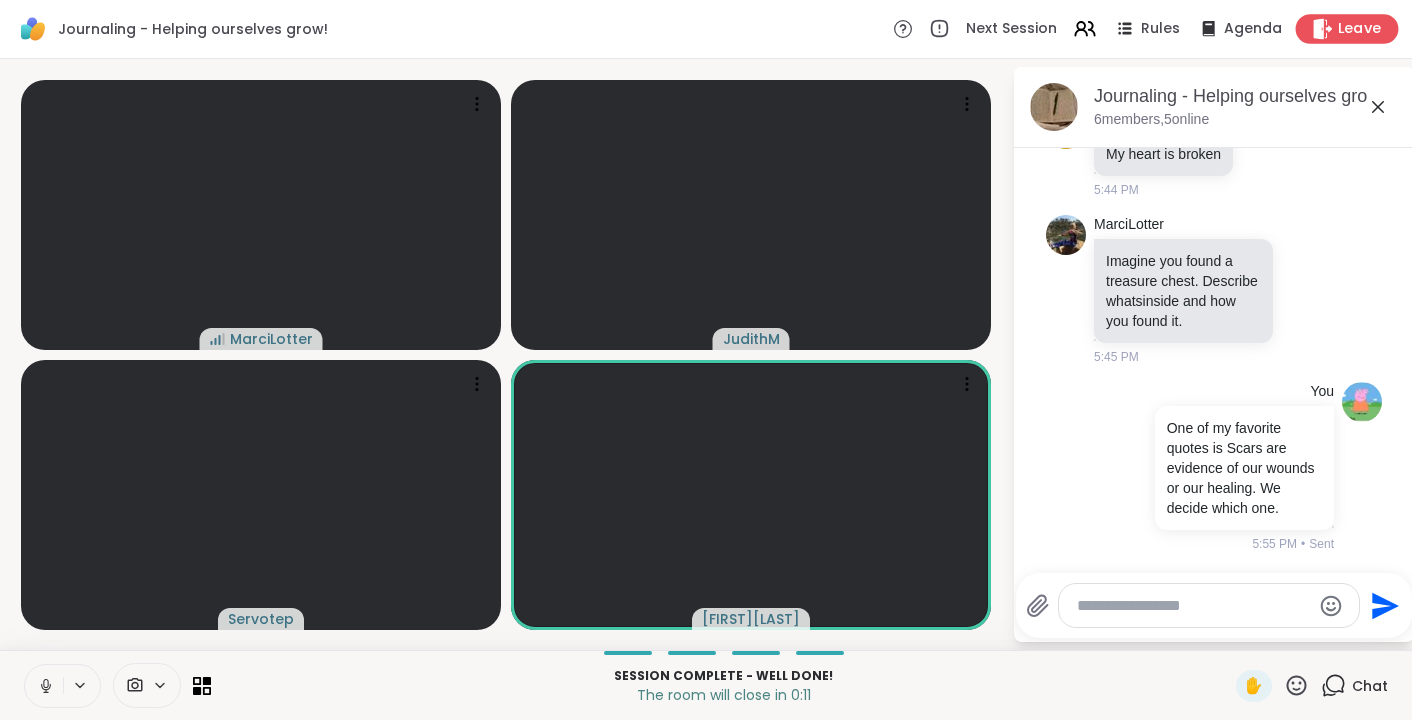 click on "Leave" at bounding box center [1360, 29] 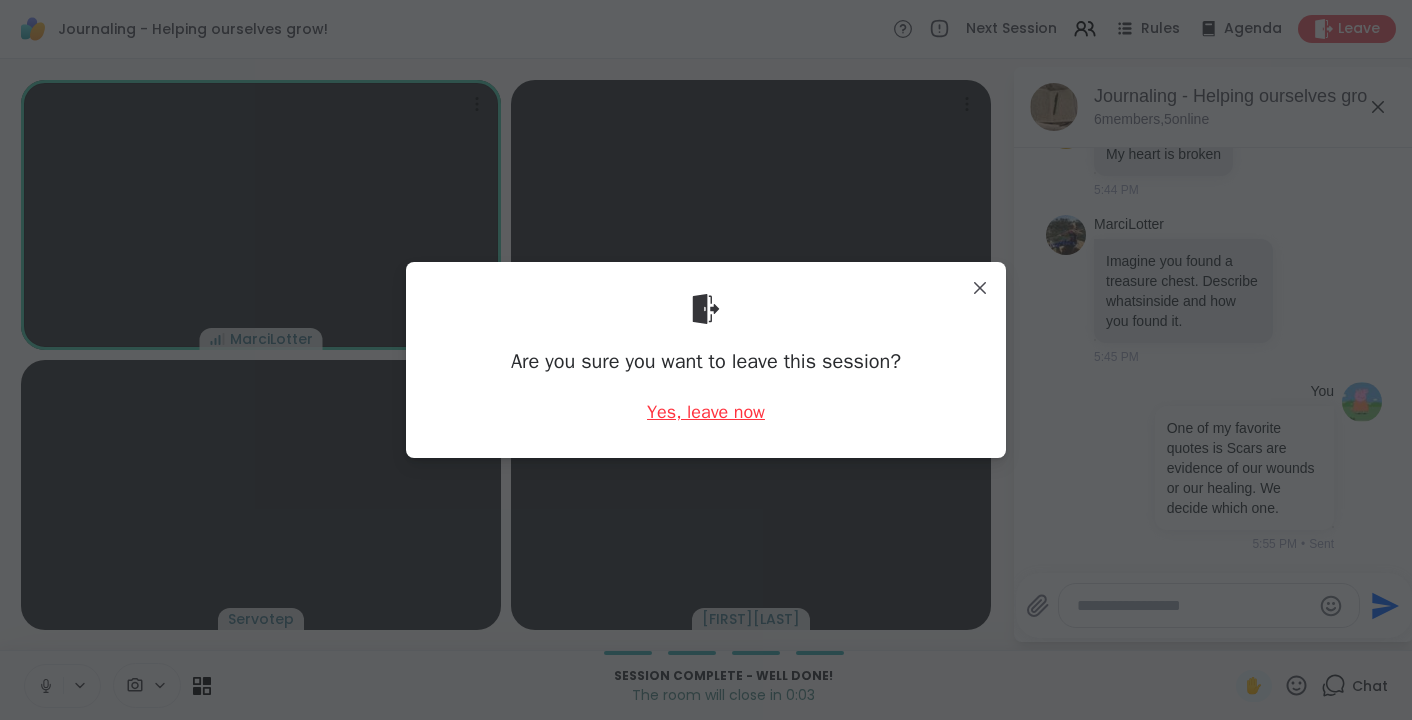 click on "Yes, leave now" at bounding box center (706, 412) 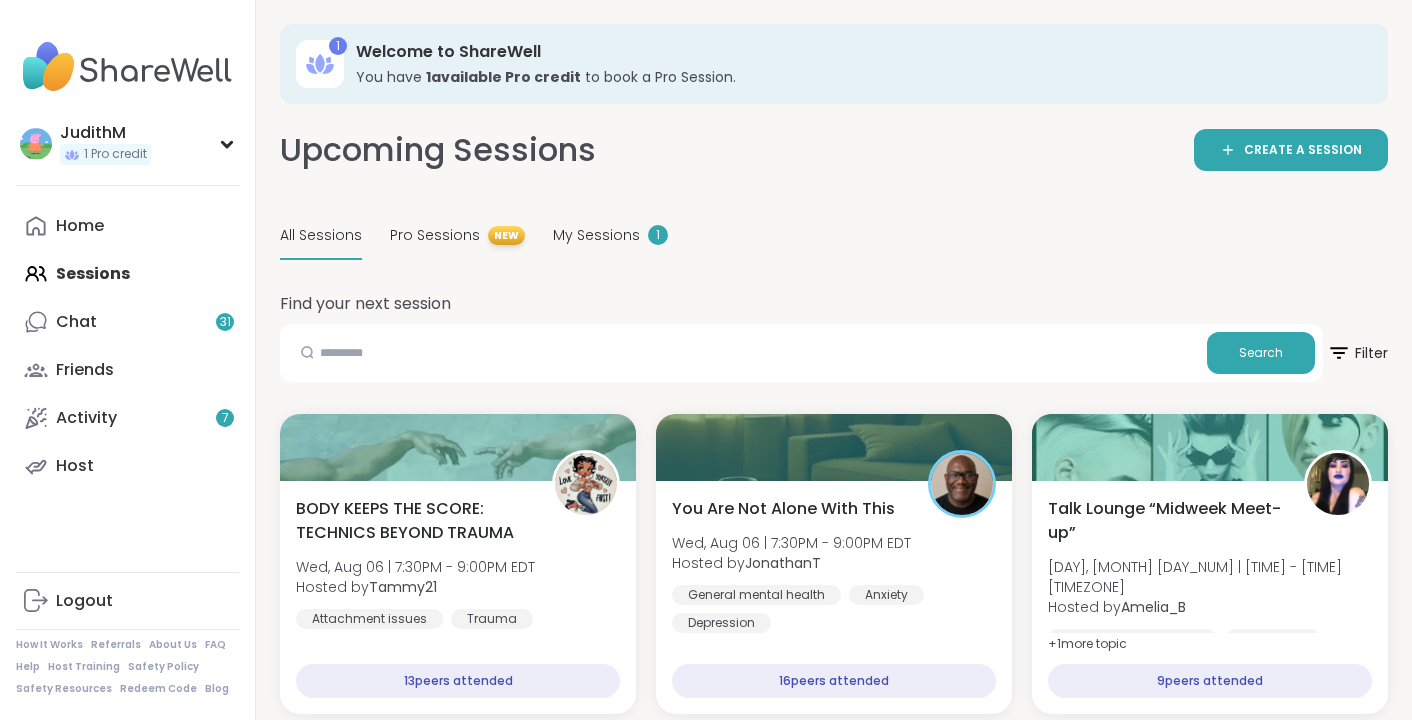 scroll, scrollTop: 5132, scrollLeft: 0, axis: vertical 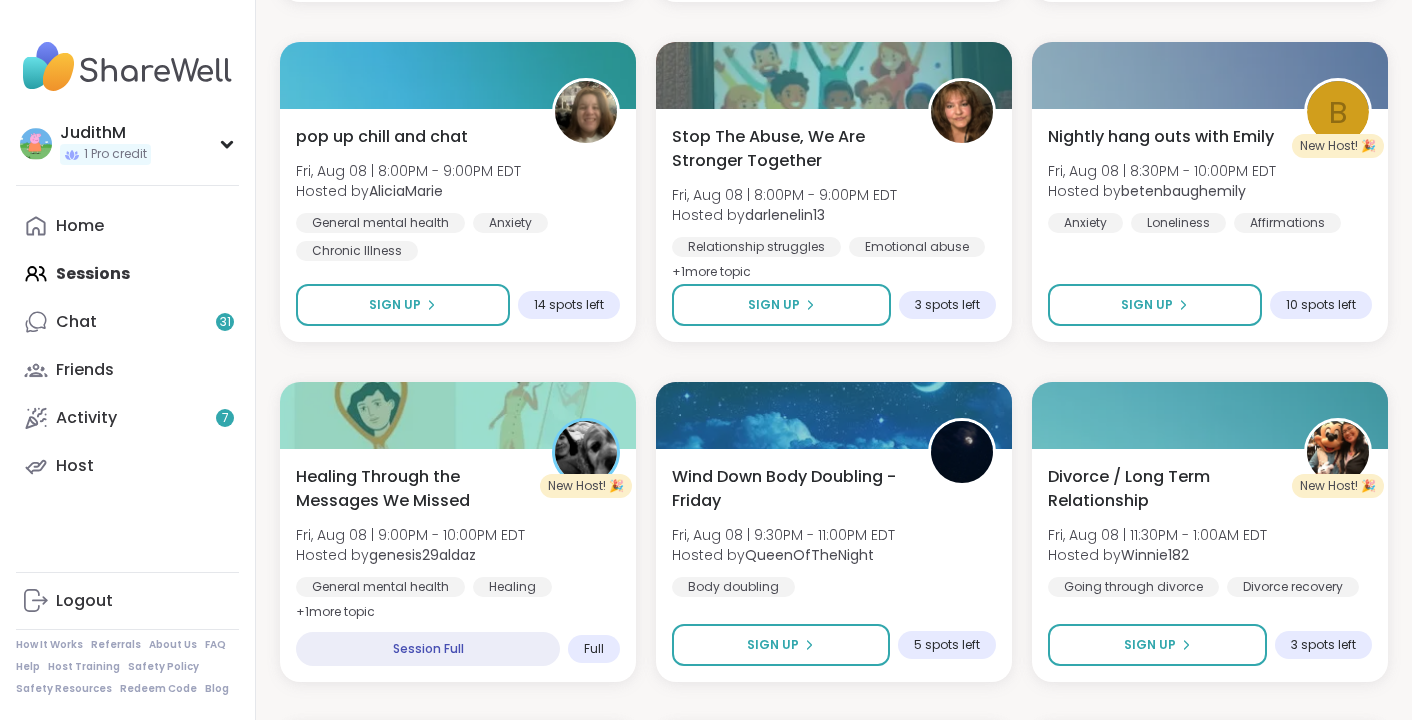 click on "Home Sessions Chat 31 Friends Activity 7 Host" at bounding box center (127, 346) 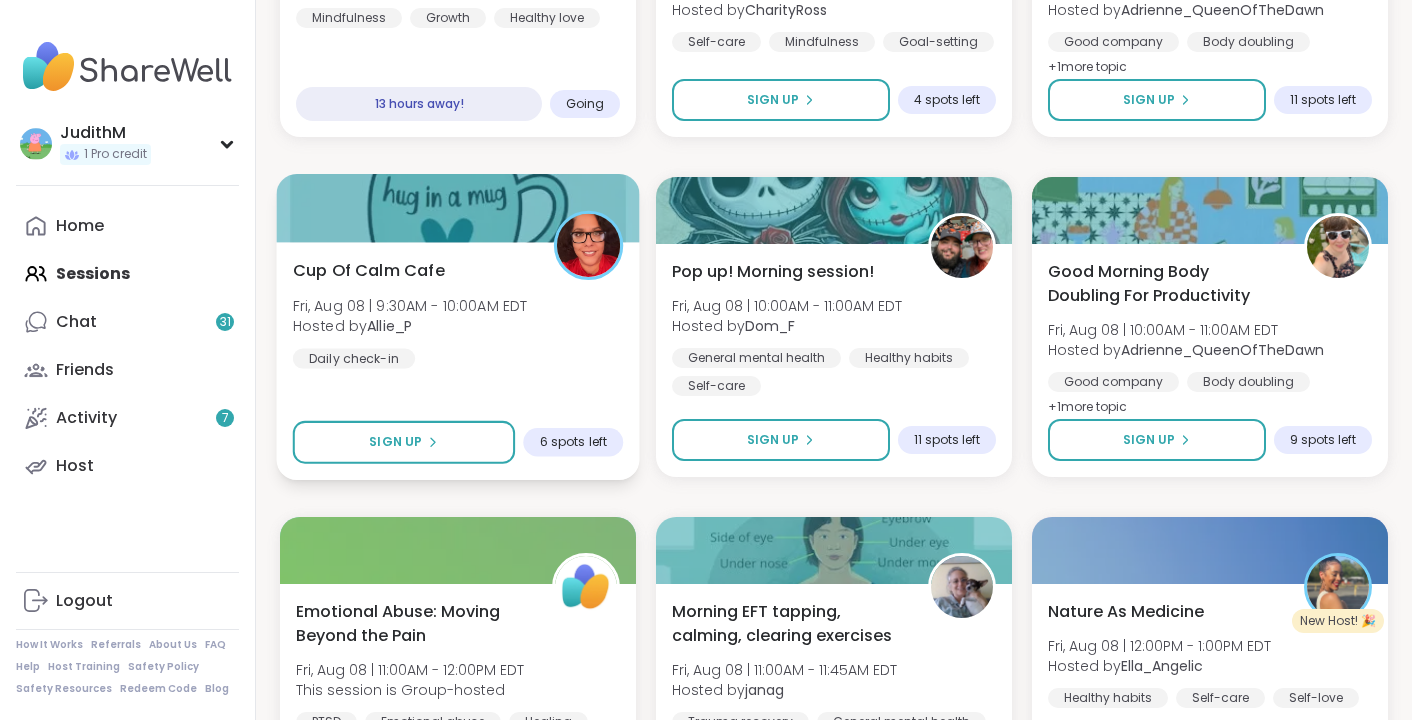 scroll, scrollTop: 2895, scrollLeft: 0, axis: vertical 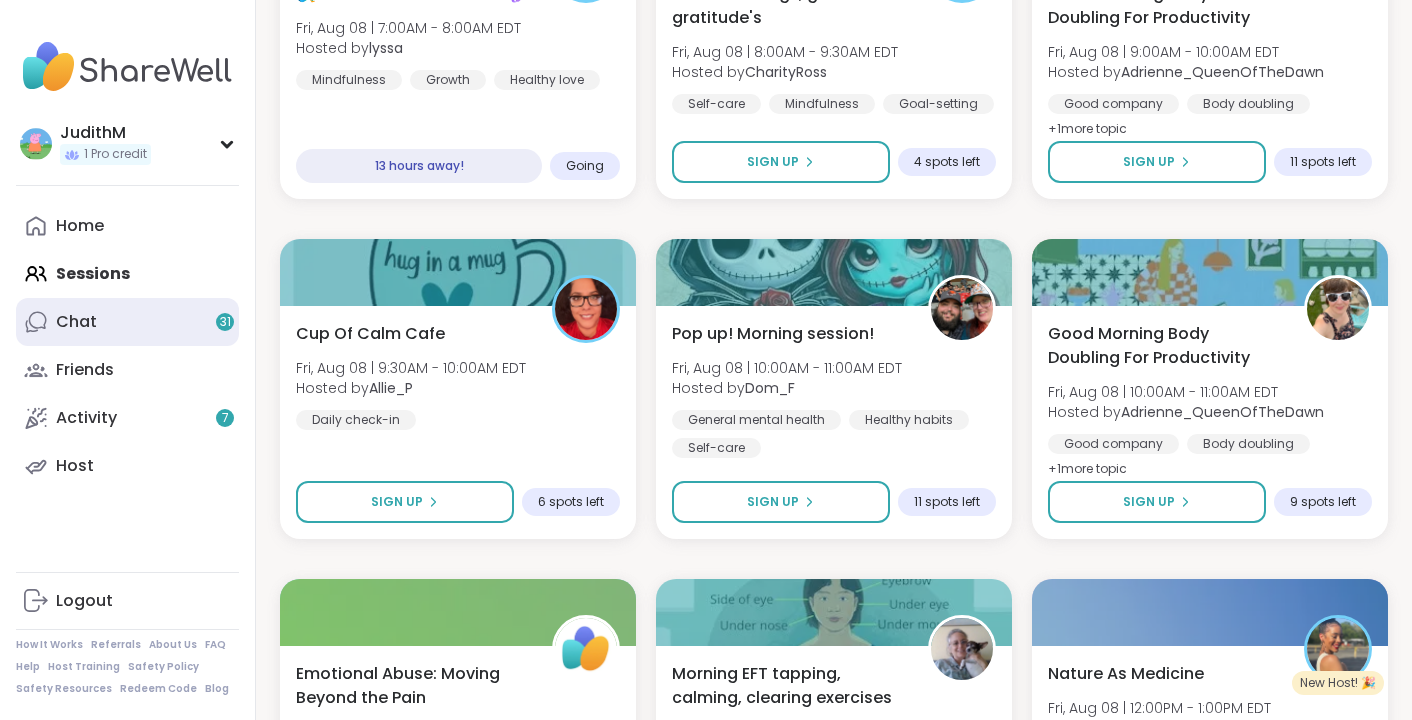 click on "Chat 31" at bounding box center [127, 322] 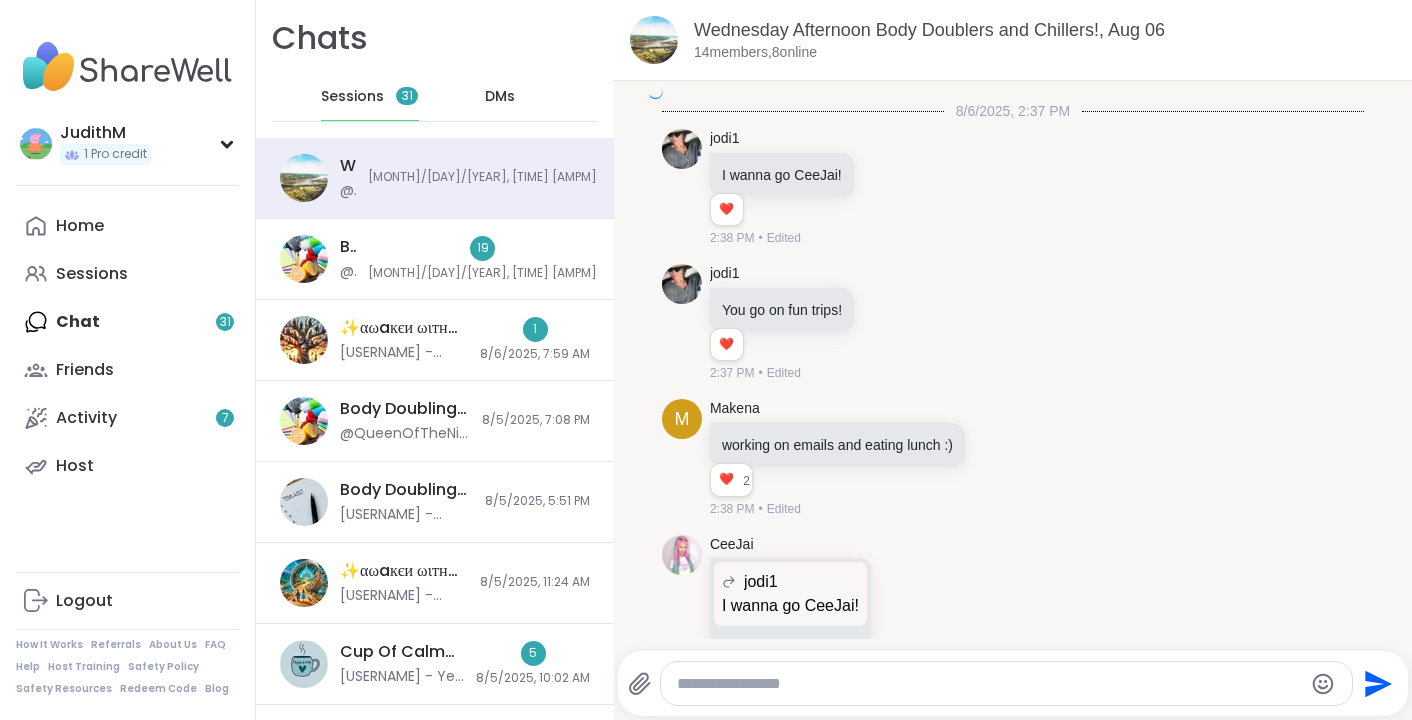 scroll, scrollTop: 0, scrollLeft: 0, axis: both 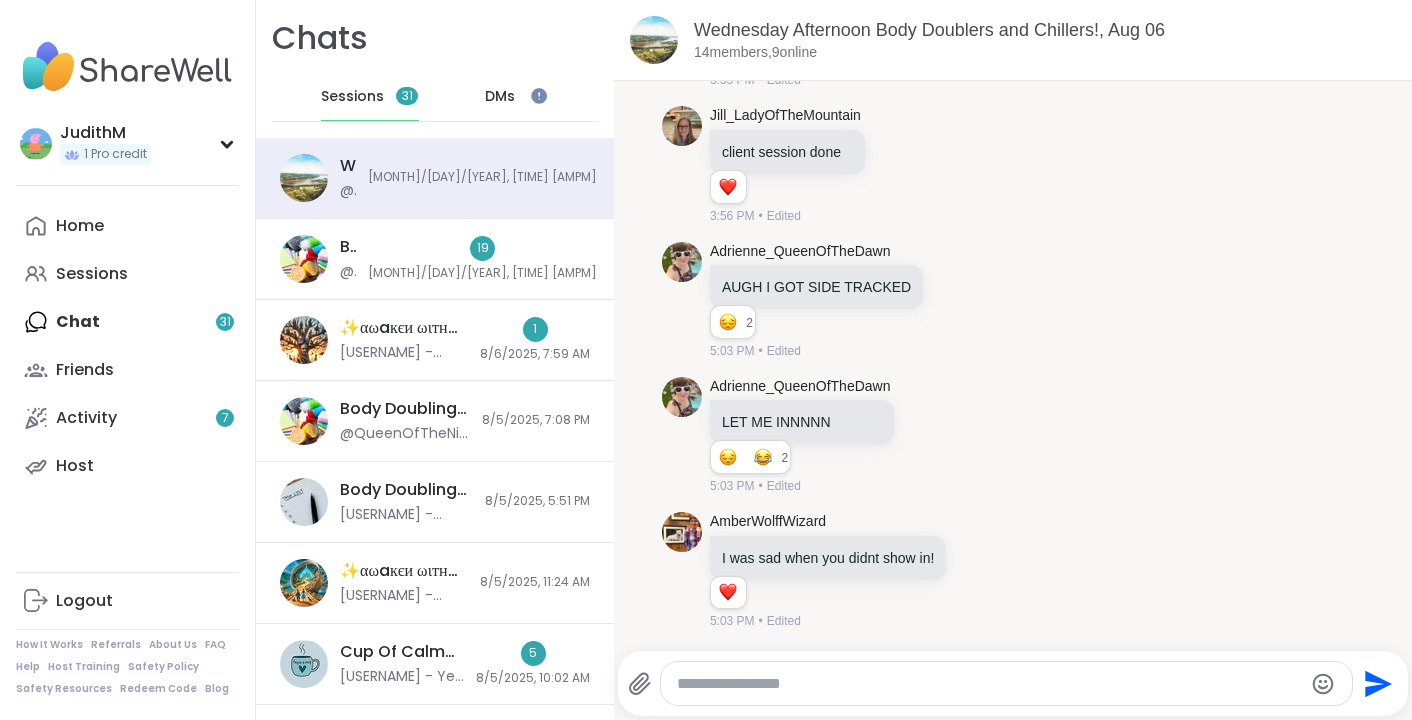 click on "DMs" at bounding box center (500, 97) 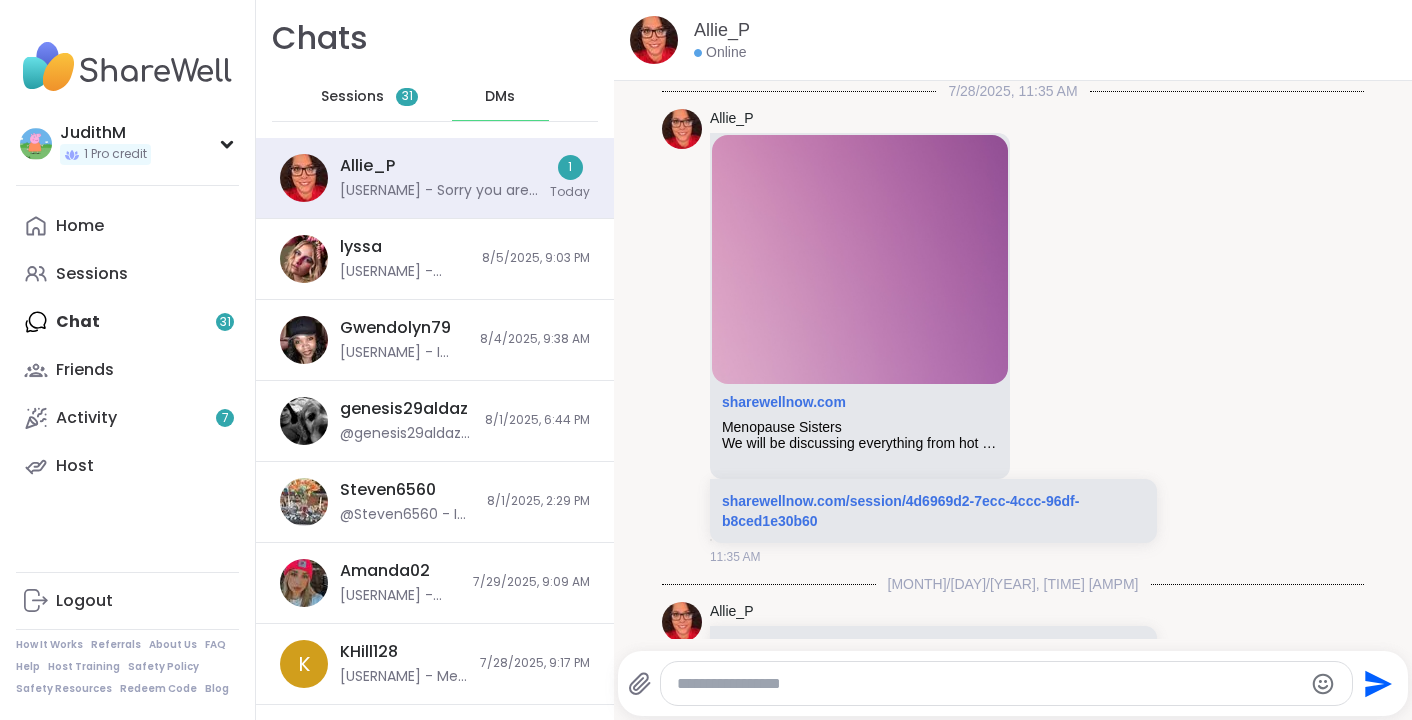 scroll, scrollTop: 522, scrollLeft: 0, axis: vertical 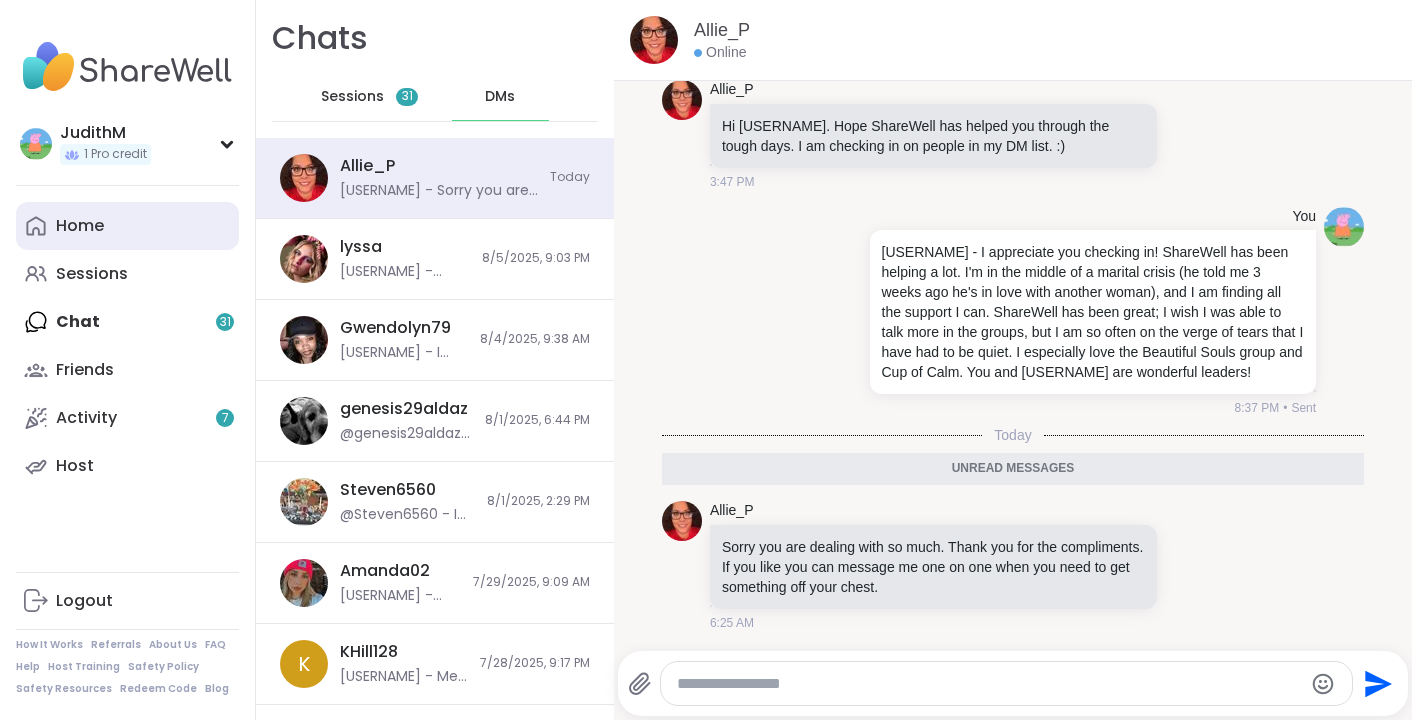 click on "Home" at bounding box center (80, 226) 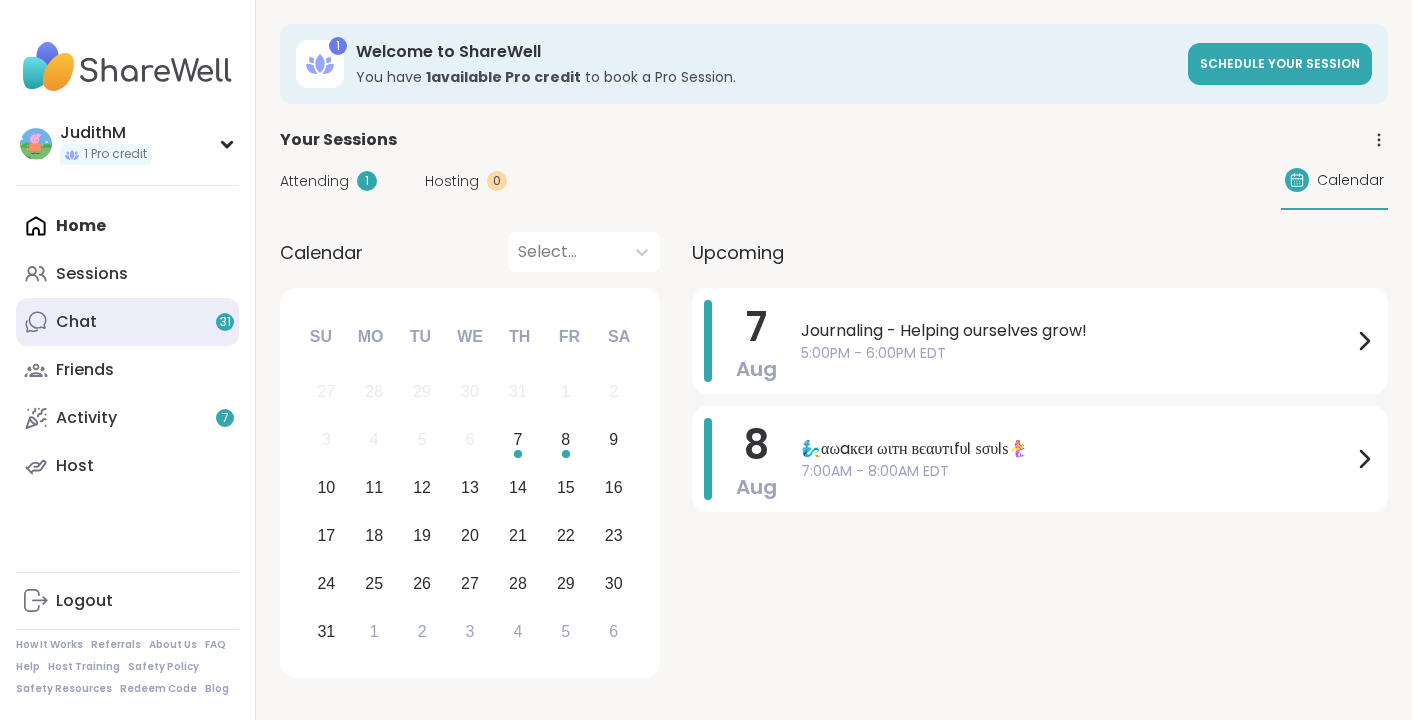 click on "Chat 31" at bounding box center [76, 322] 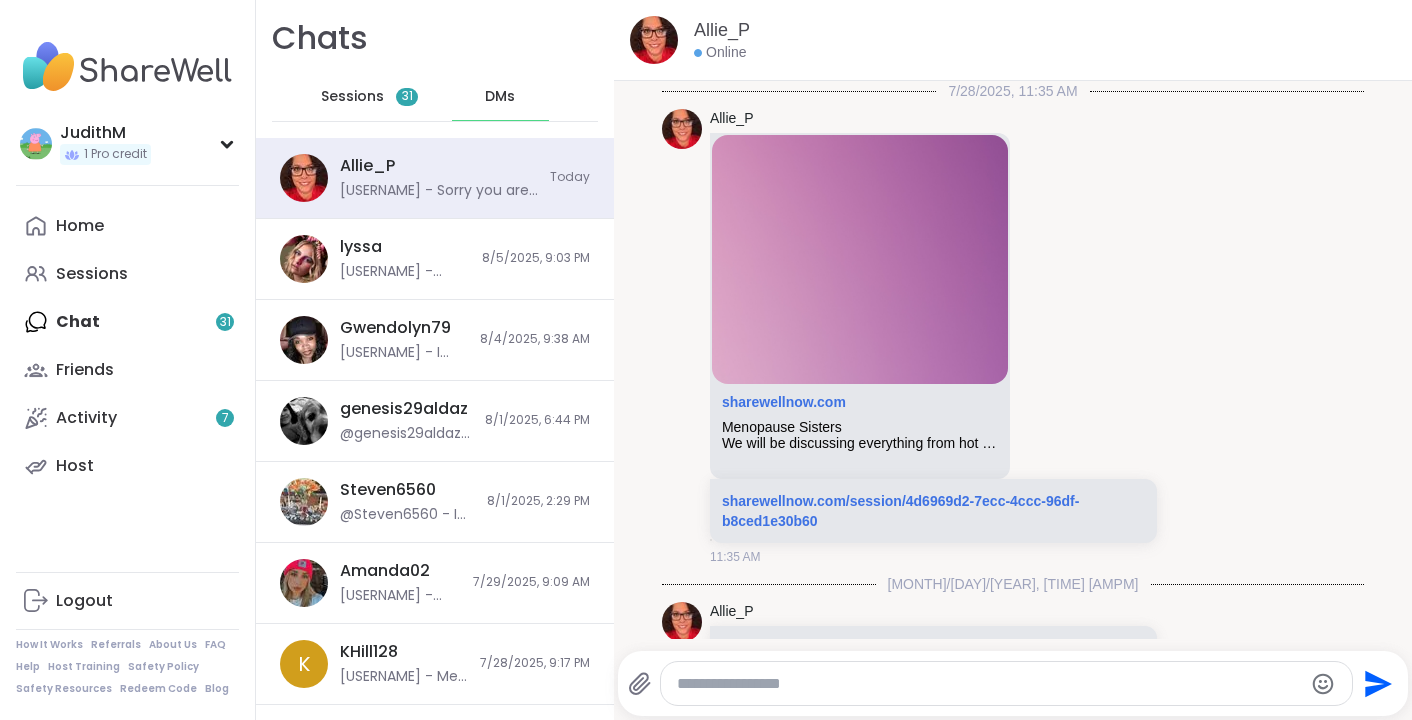 scroll, scrollTop: 475, scrollLeft: 0, axis: vertical 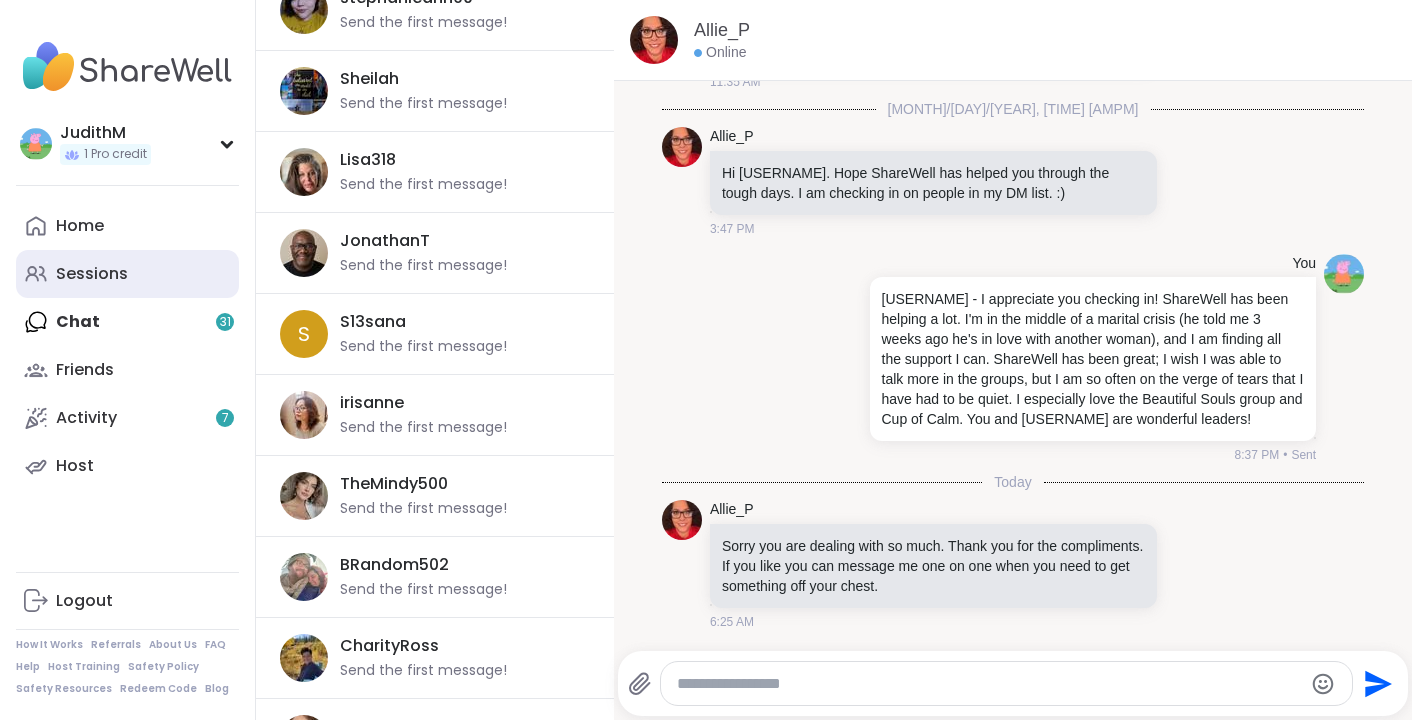 click on "Sessions" at bounding box center [92, 274] 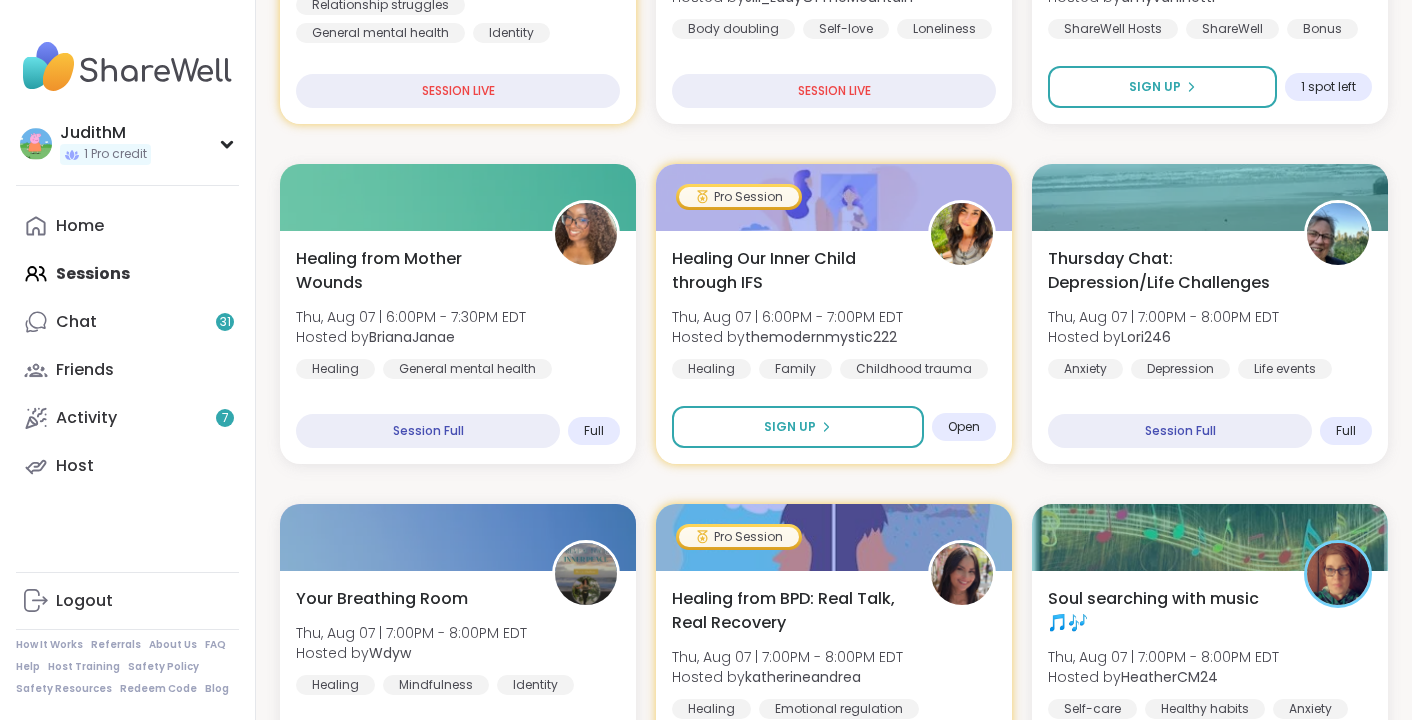 scroll, scrollTop: 931, scrollLeft: 0, axis: vertical 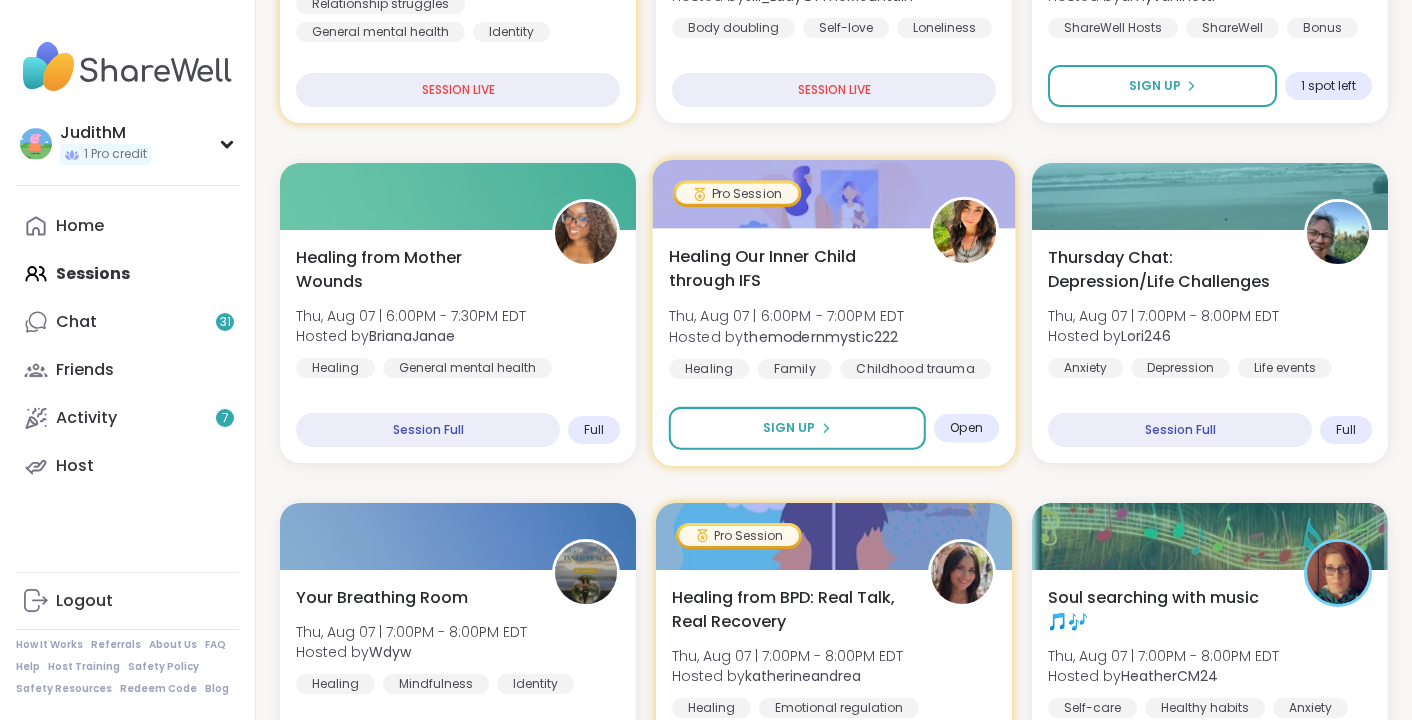 click on "Healing Our Inner Child through IFS" at bounding box center [788, 268] 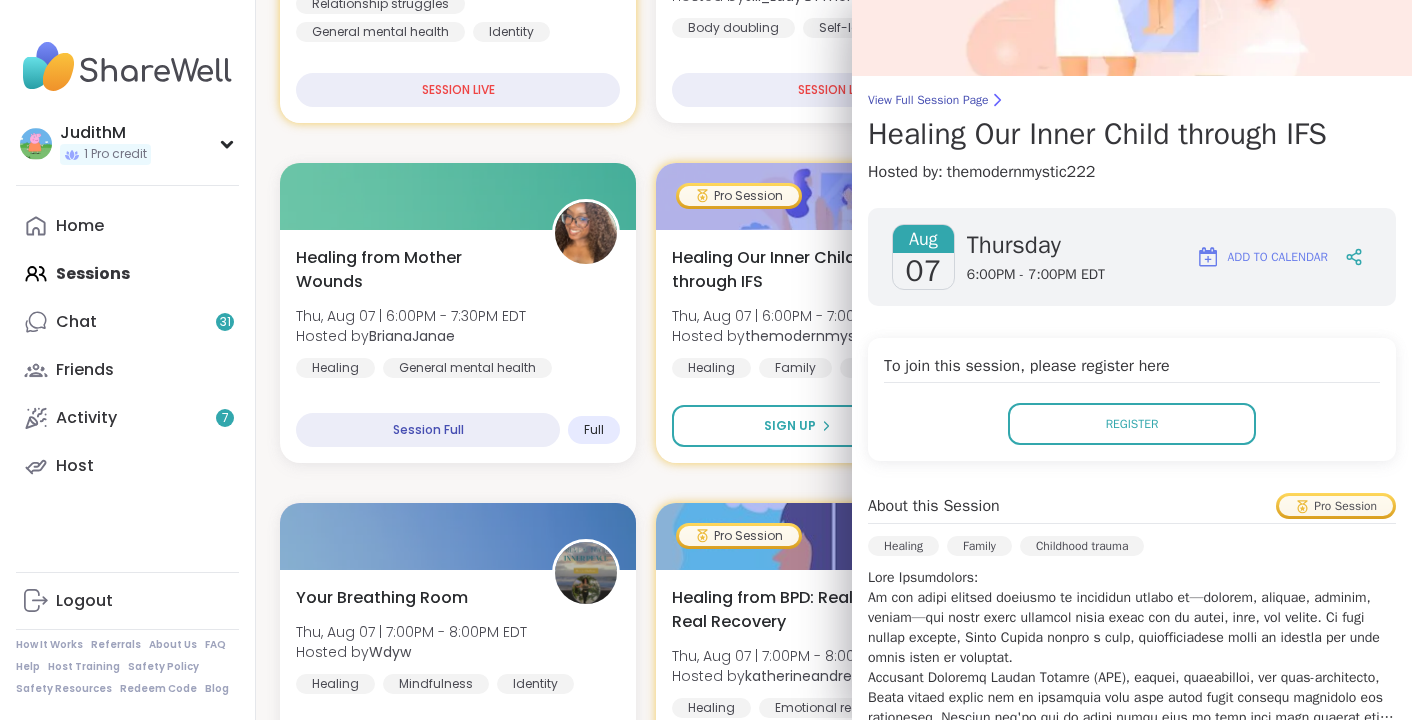 scroll, scrollTop: 0, scrollLeft: 0, axis: both 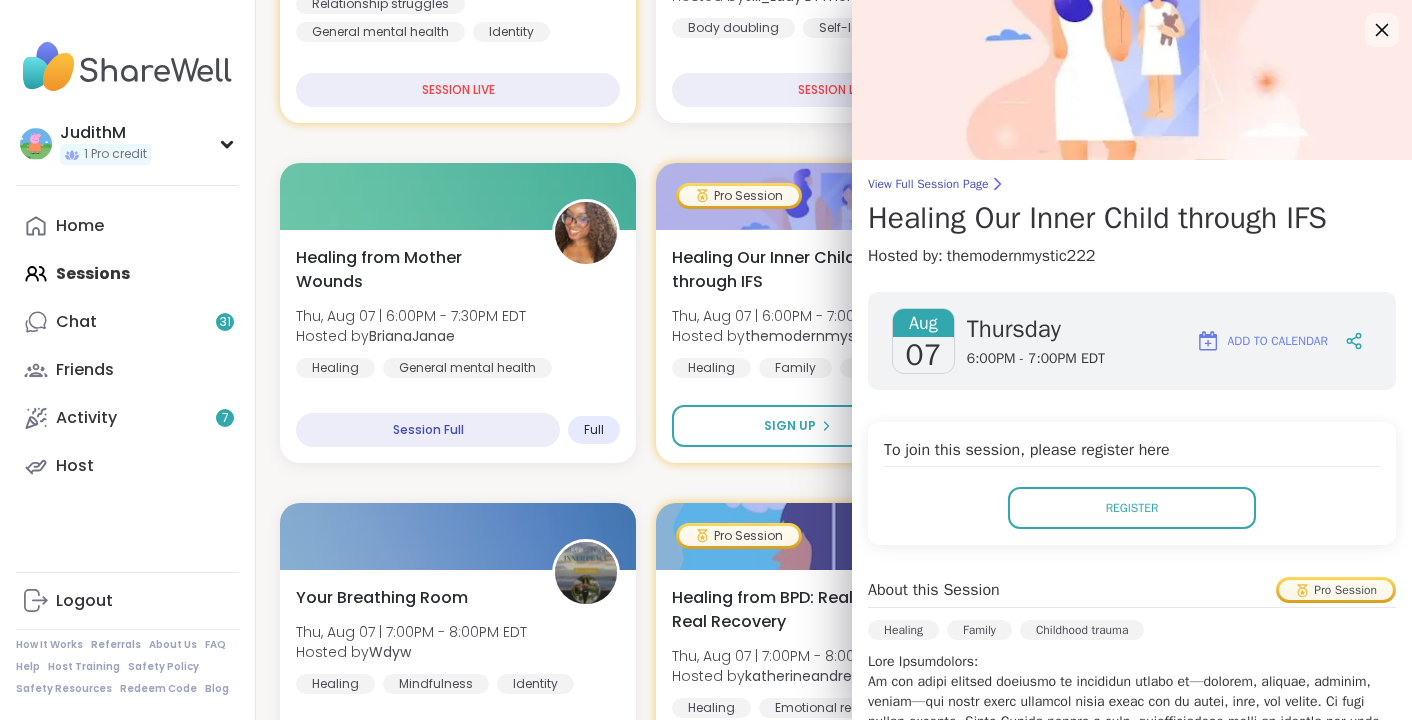 click 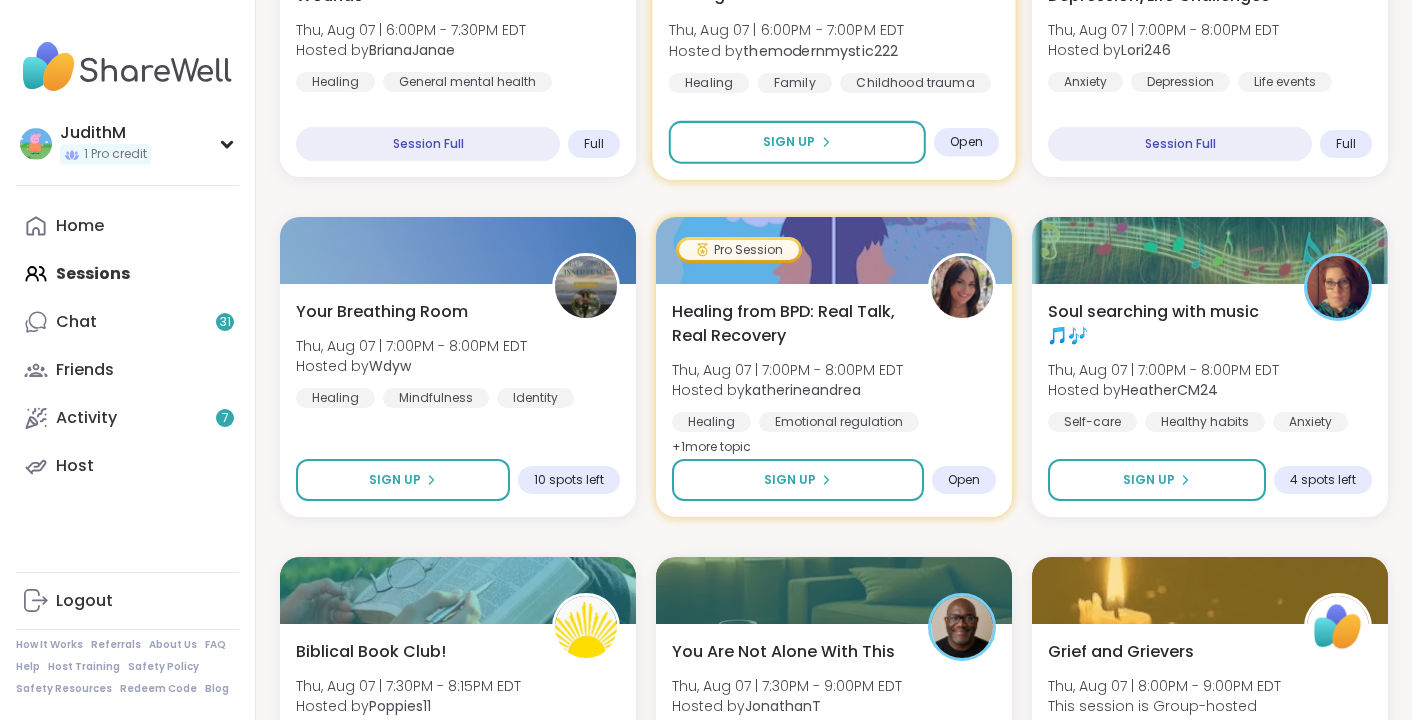 scroll, scrollTop: 1221, scrollLeft: 0, axis: vertical 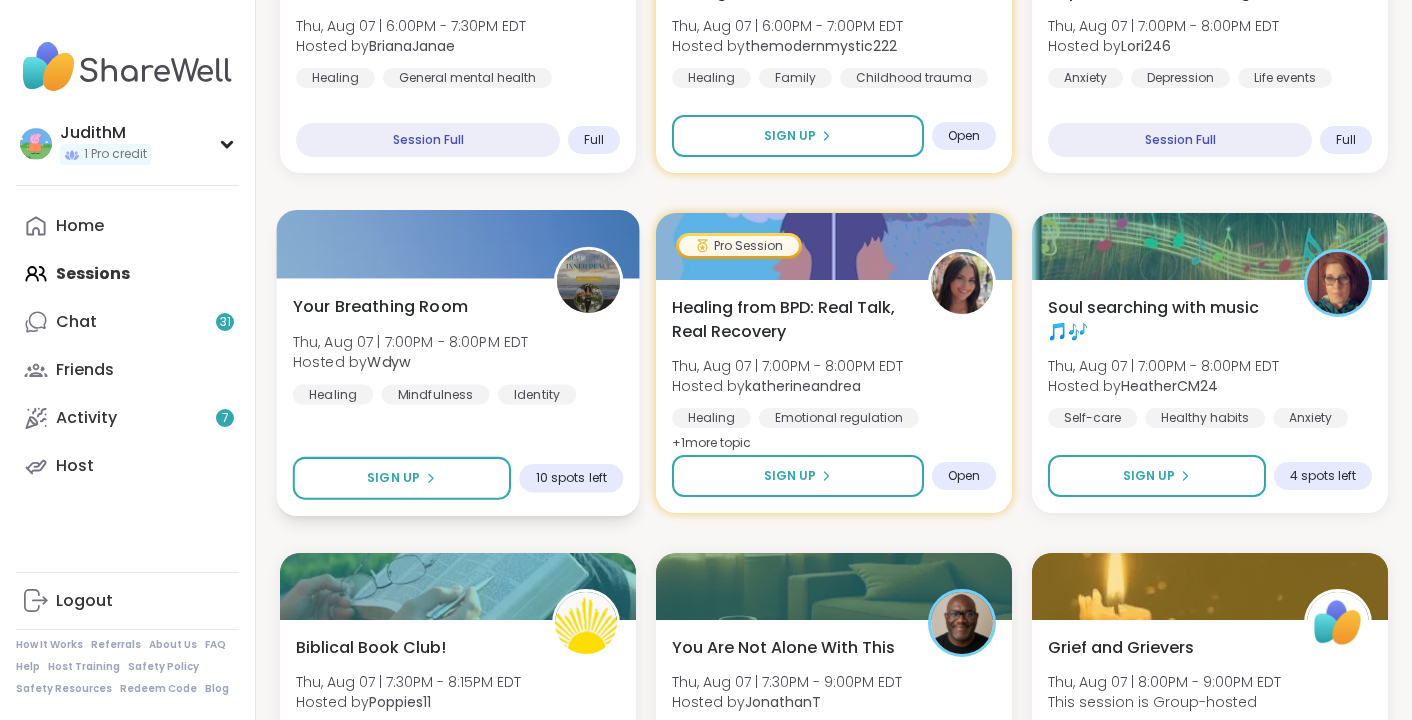 click on "Thu, Aug 07 | 7:00PM - 8:00PM EDT" at bounding box center [411, 341] 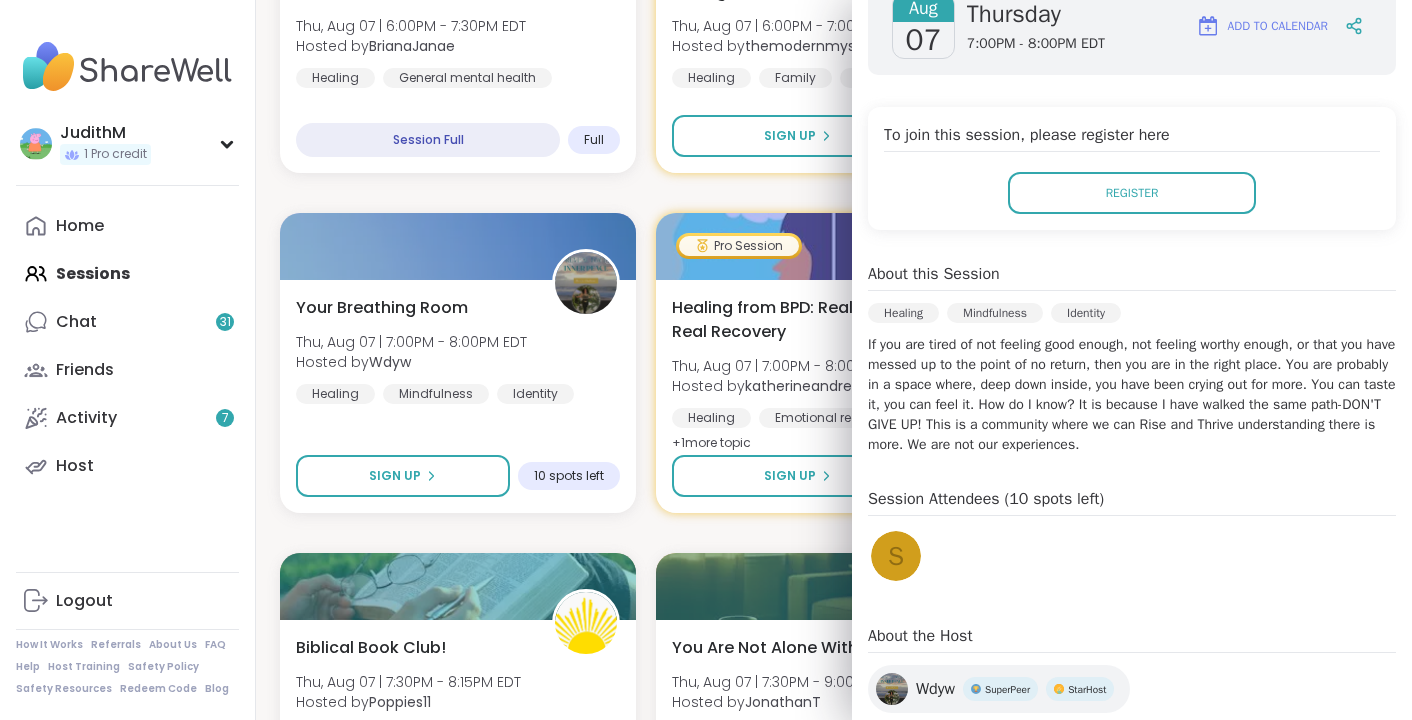 scroll, scrollTop: 0, scrollLeft: 0, axis: both 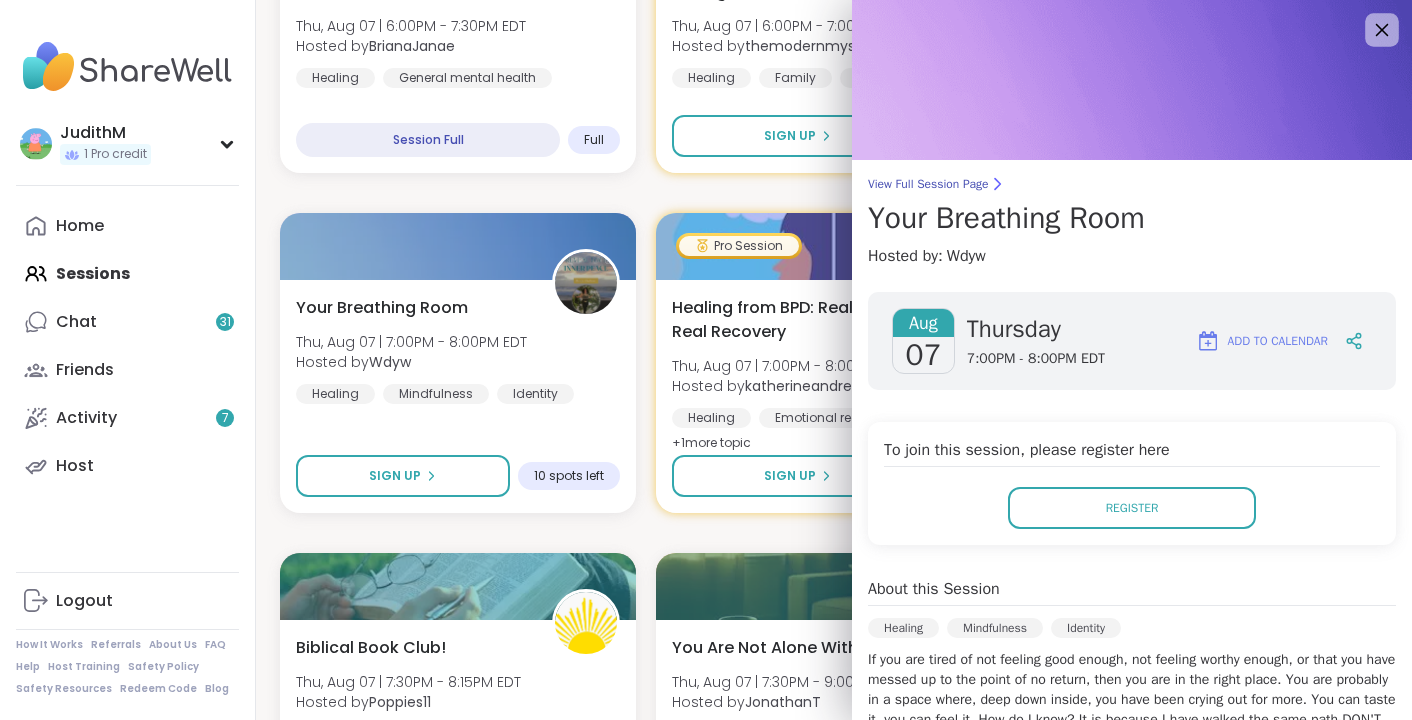 click 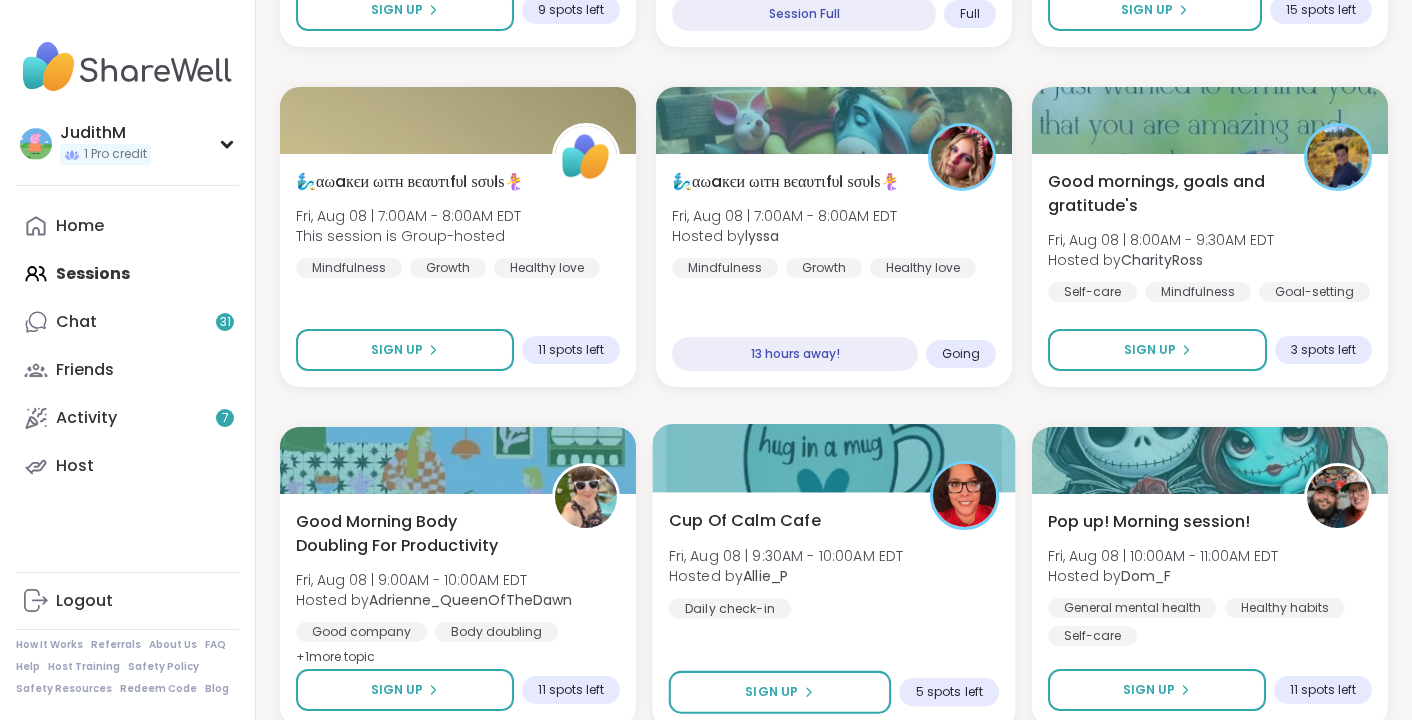 scroll, scrollTop: 2704, scrollLeft: 0, axis: vertical 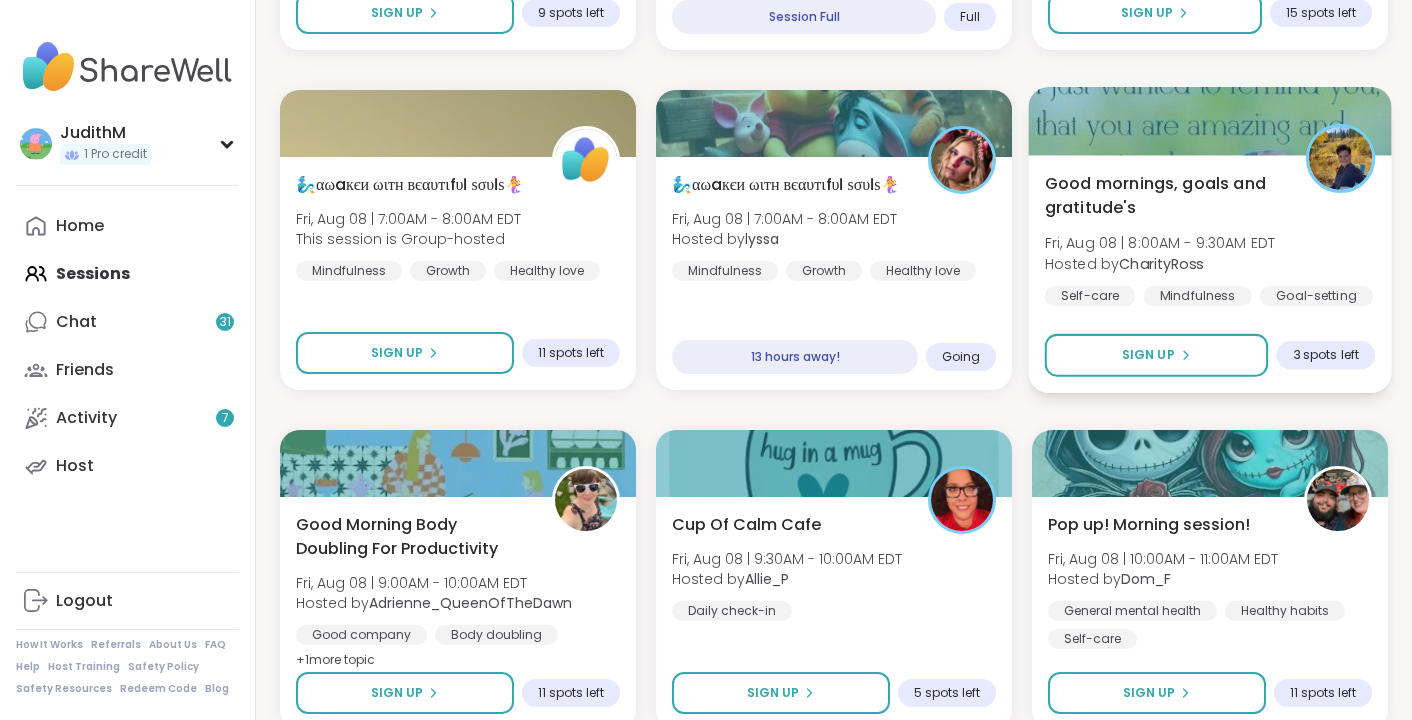 click on "Good mornings, goals and gratitude's" at bounding box center [1164, 195] 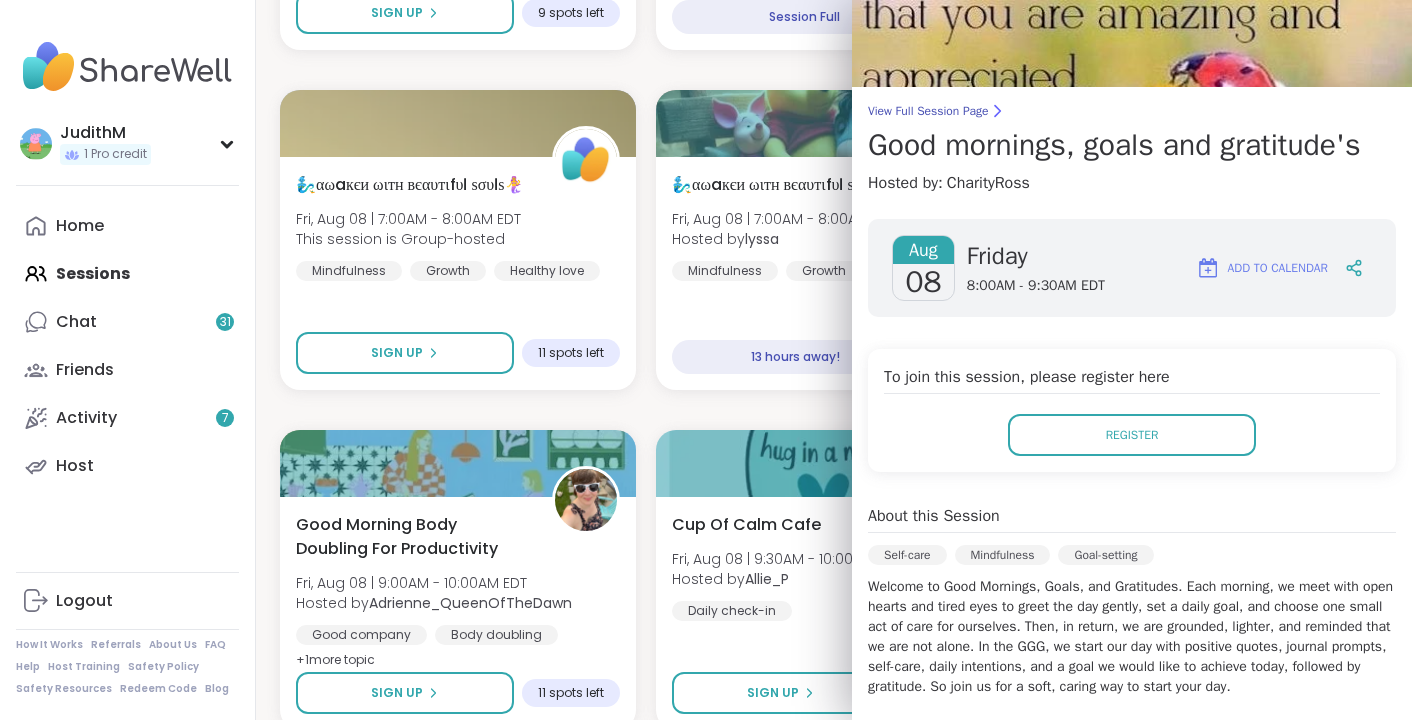 scroll, scrollTop: 0, scrollLeft: 0, axis: both 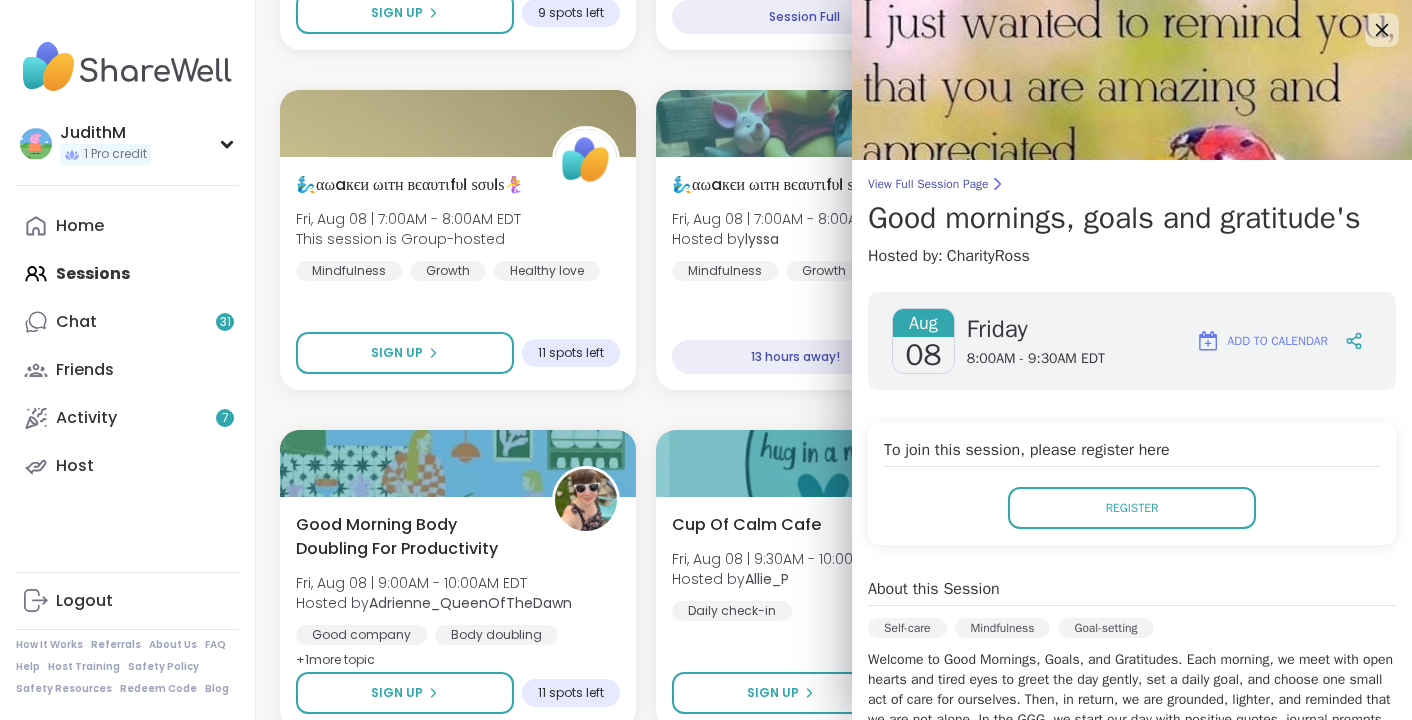 click 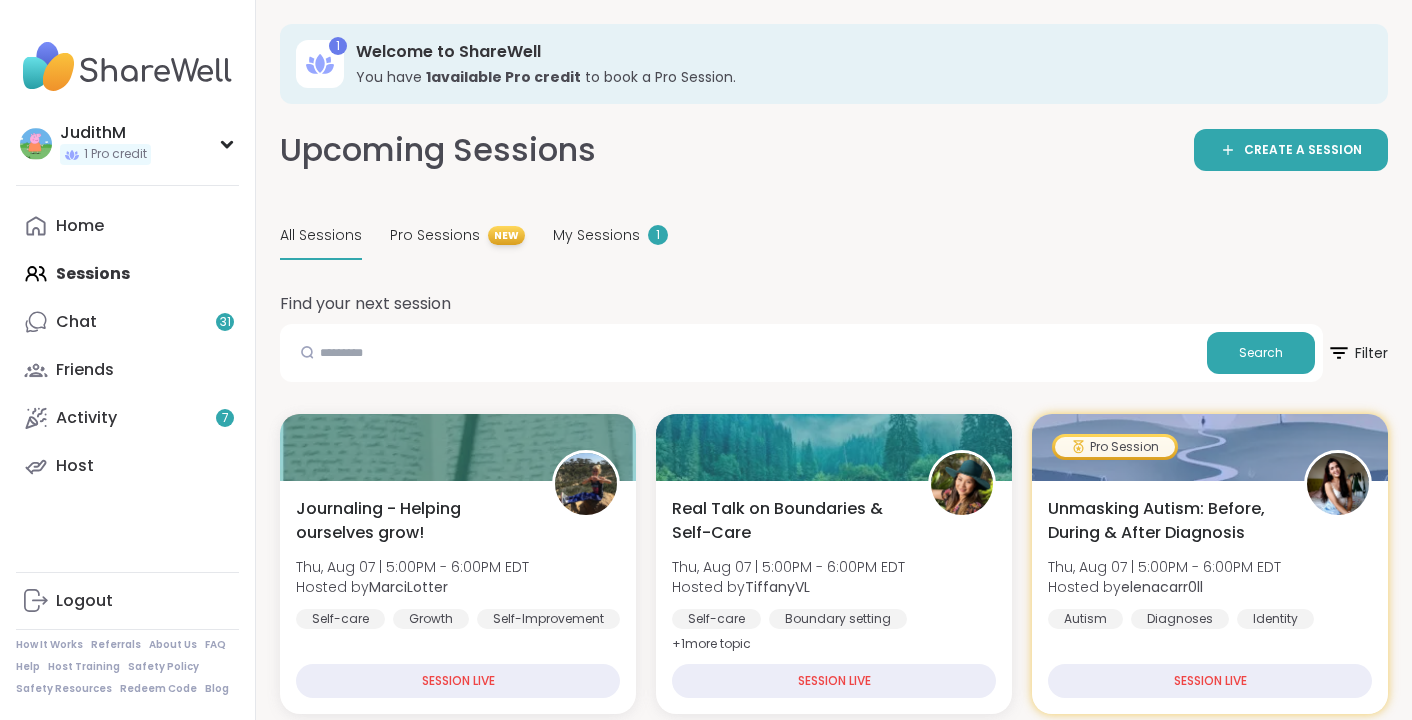 scroll, scrollTop: 2704, scrollLeft: 0, axis: vertical 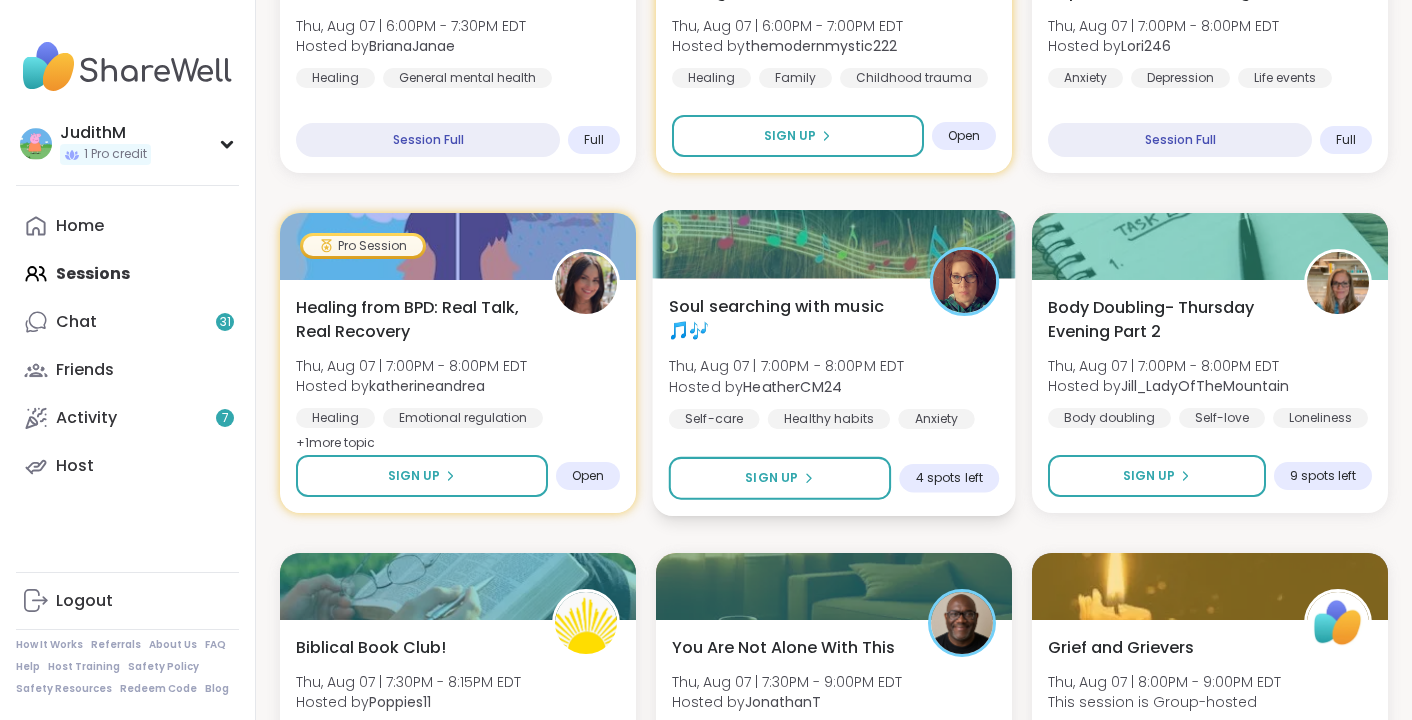 click on "Thu, Aug 07 | 7:00PM - 8:00PM EDT" at bounding box center [787, 366] 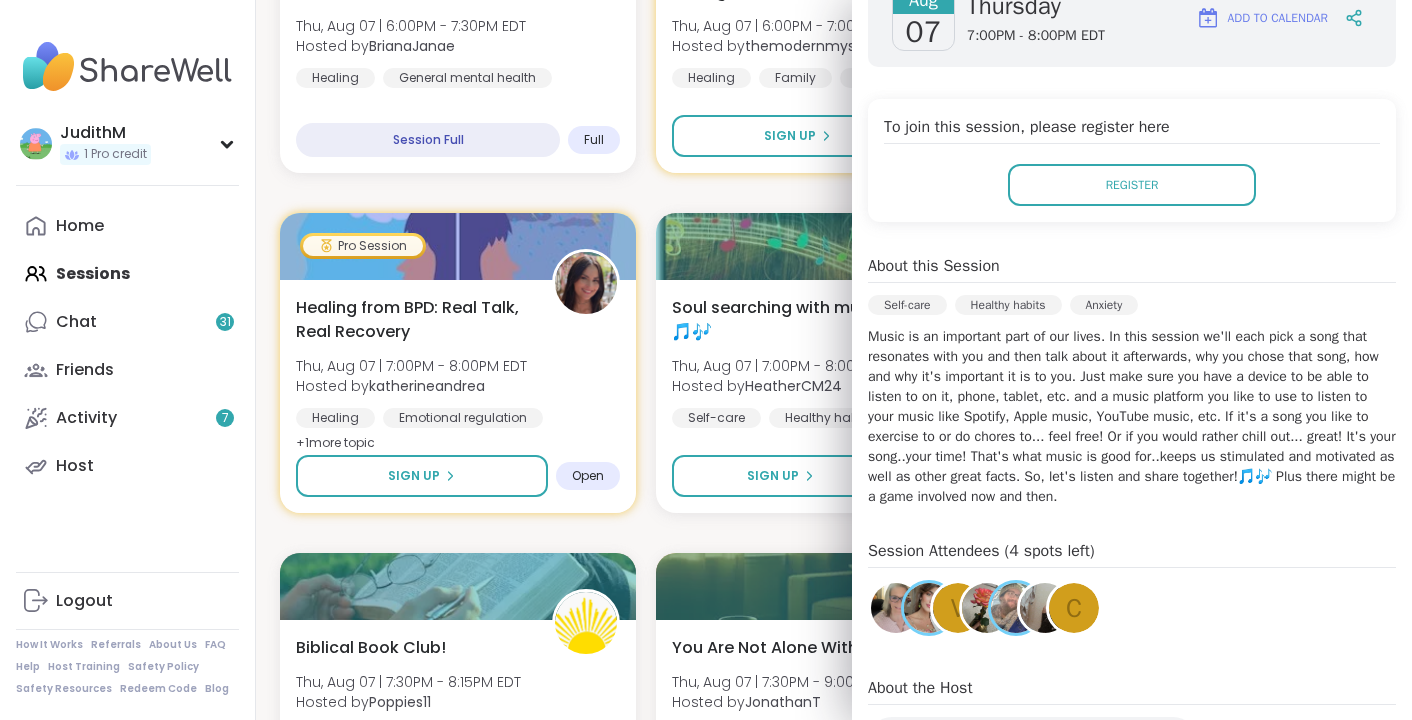 scroll, scrollTop: 0, scrollLeft: 0, axis: both 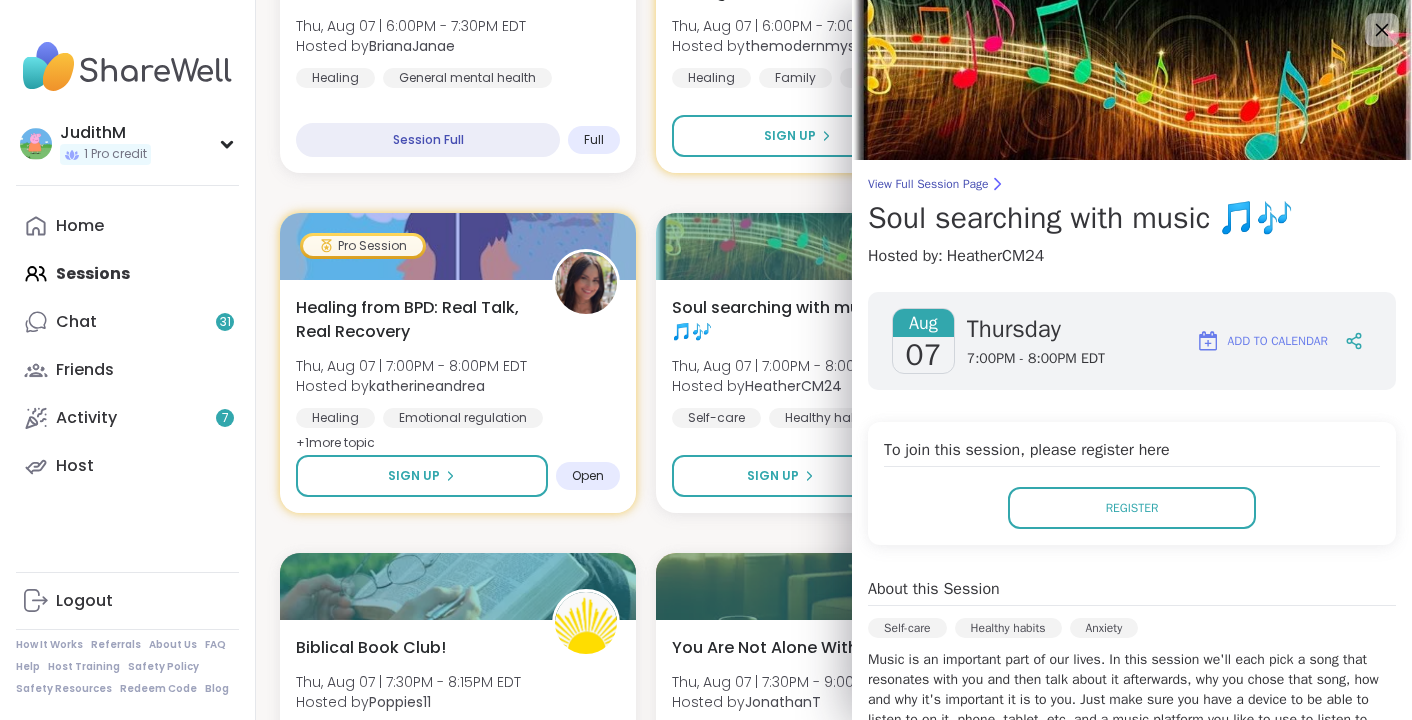 click 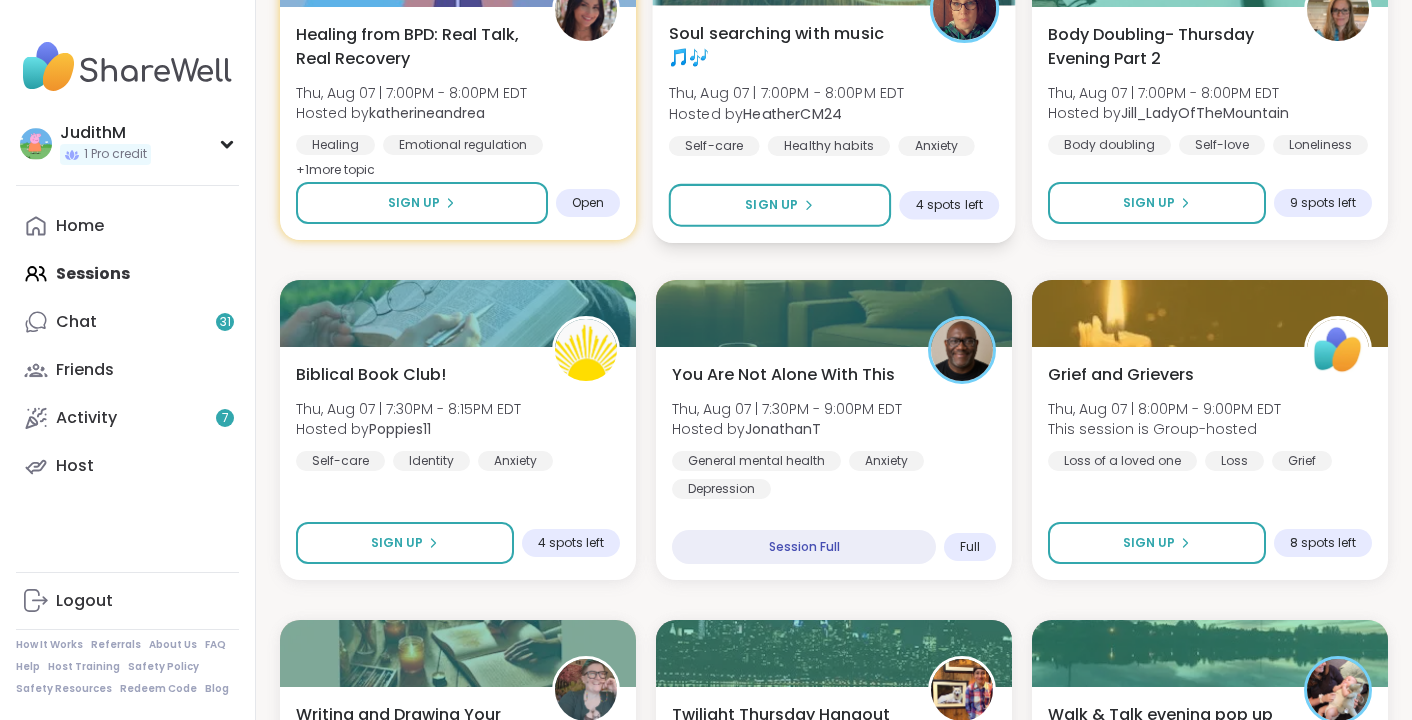 scroll, scrollTop: 1506, scrollLeft: 0, axis: vertical 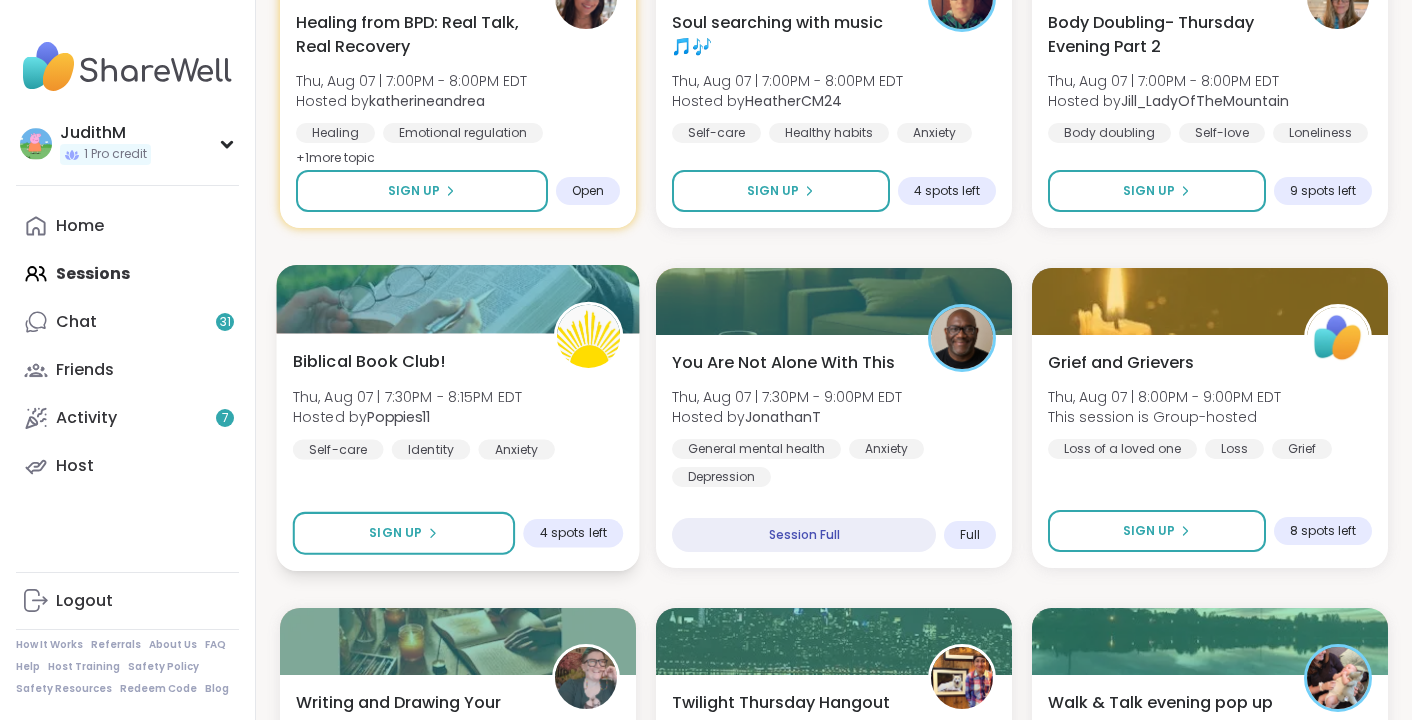 click on "Poppies11" at bounding box center (398, 417) 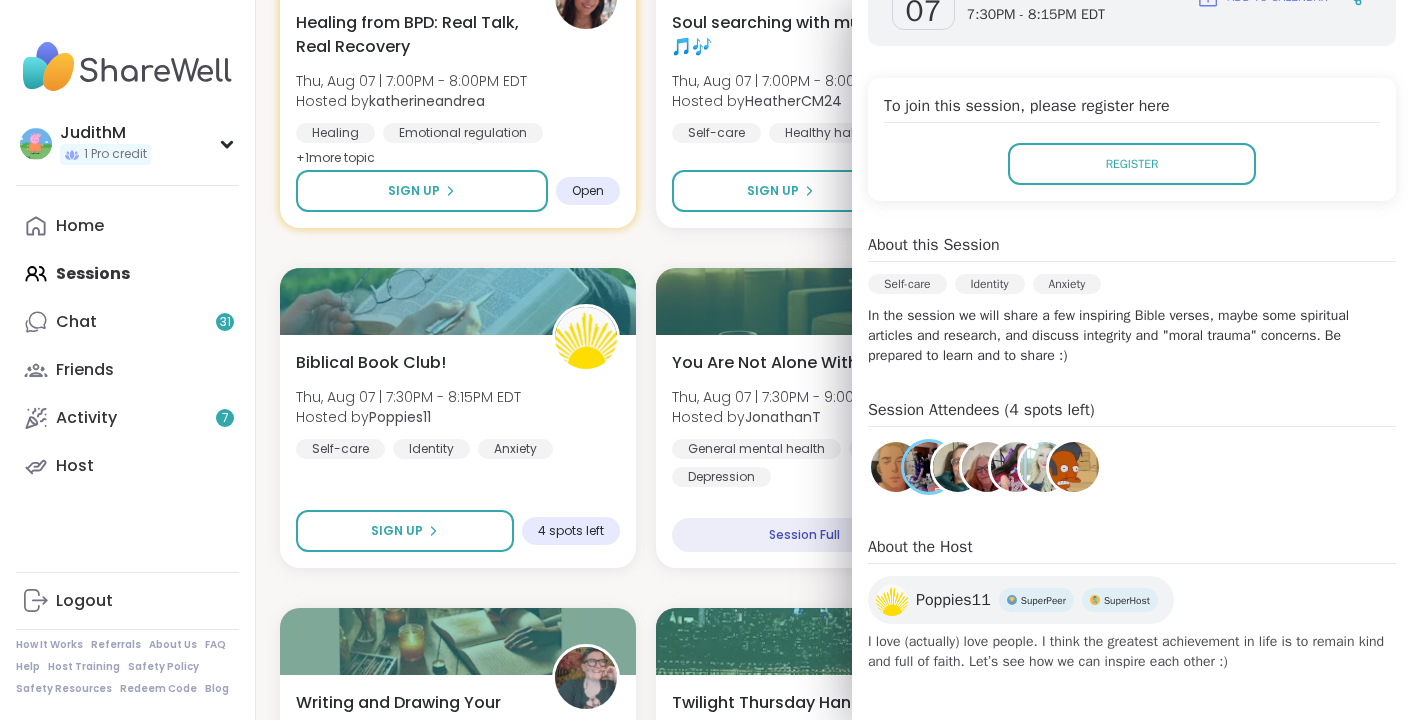 scroll, scrollTop: 0, scrollLeft: 0, axis: both 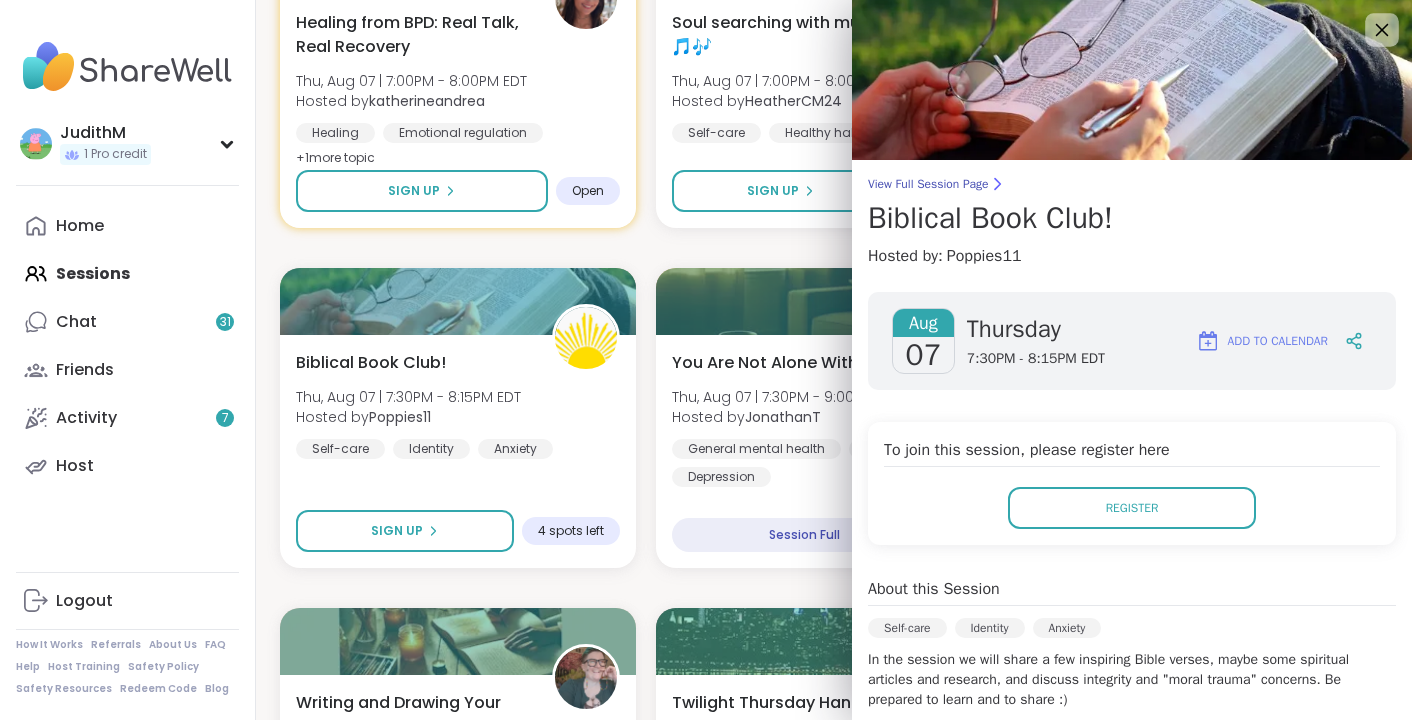 click 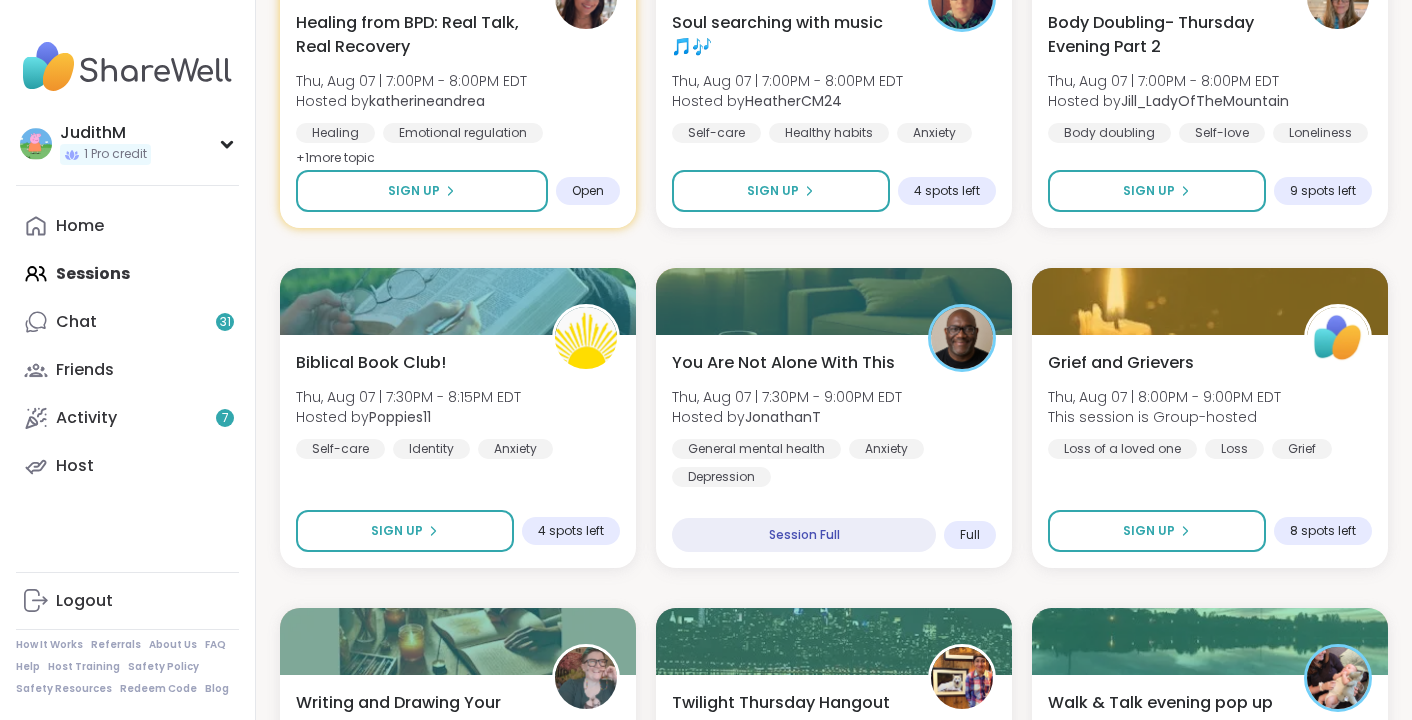 click on "Home Sessions Chat 31 Friends Activity 7 Host" at bounding box center [127, 346] 